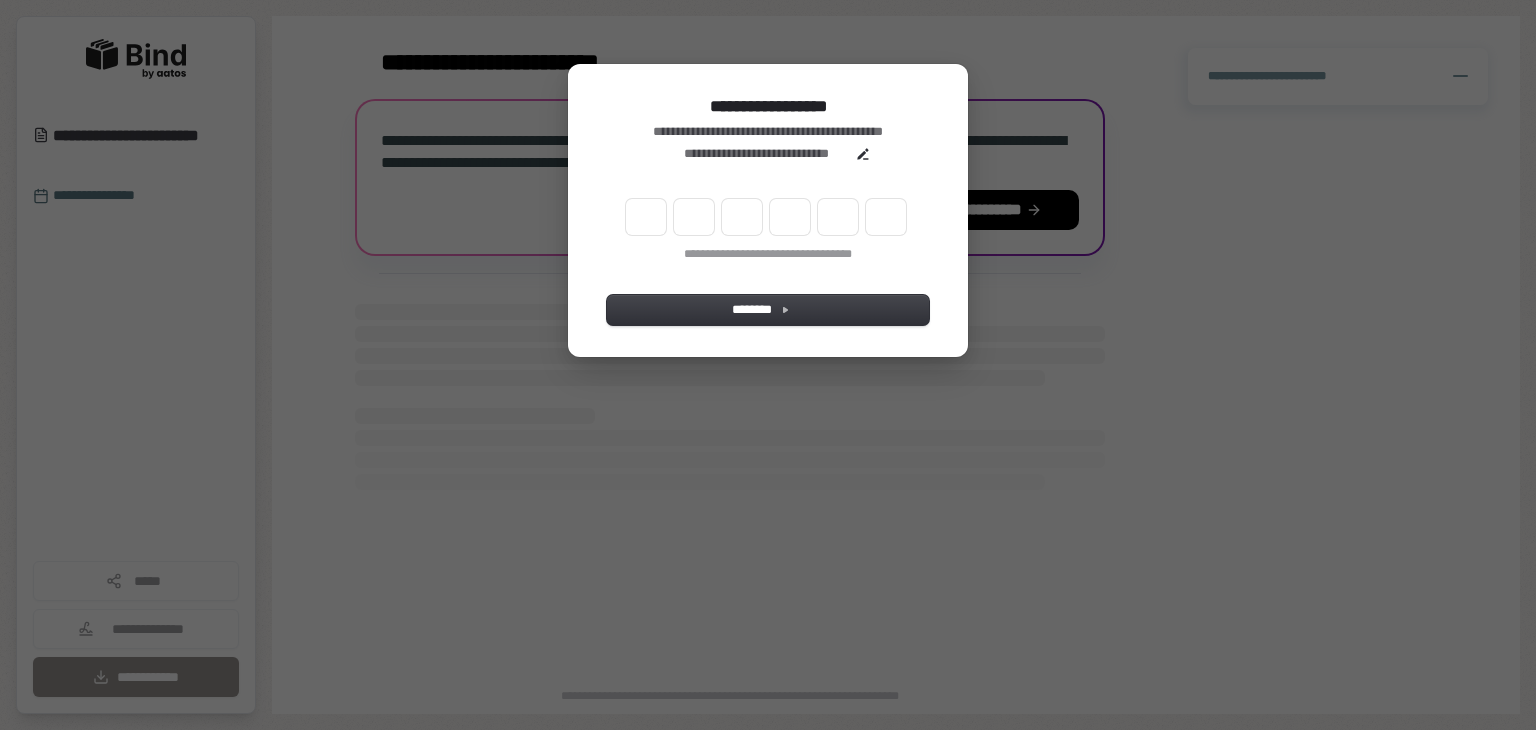 scroll, scrollTop: 0, scrollLeft: 0, axis: both 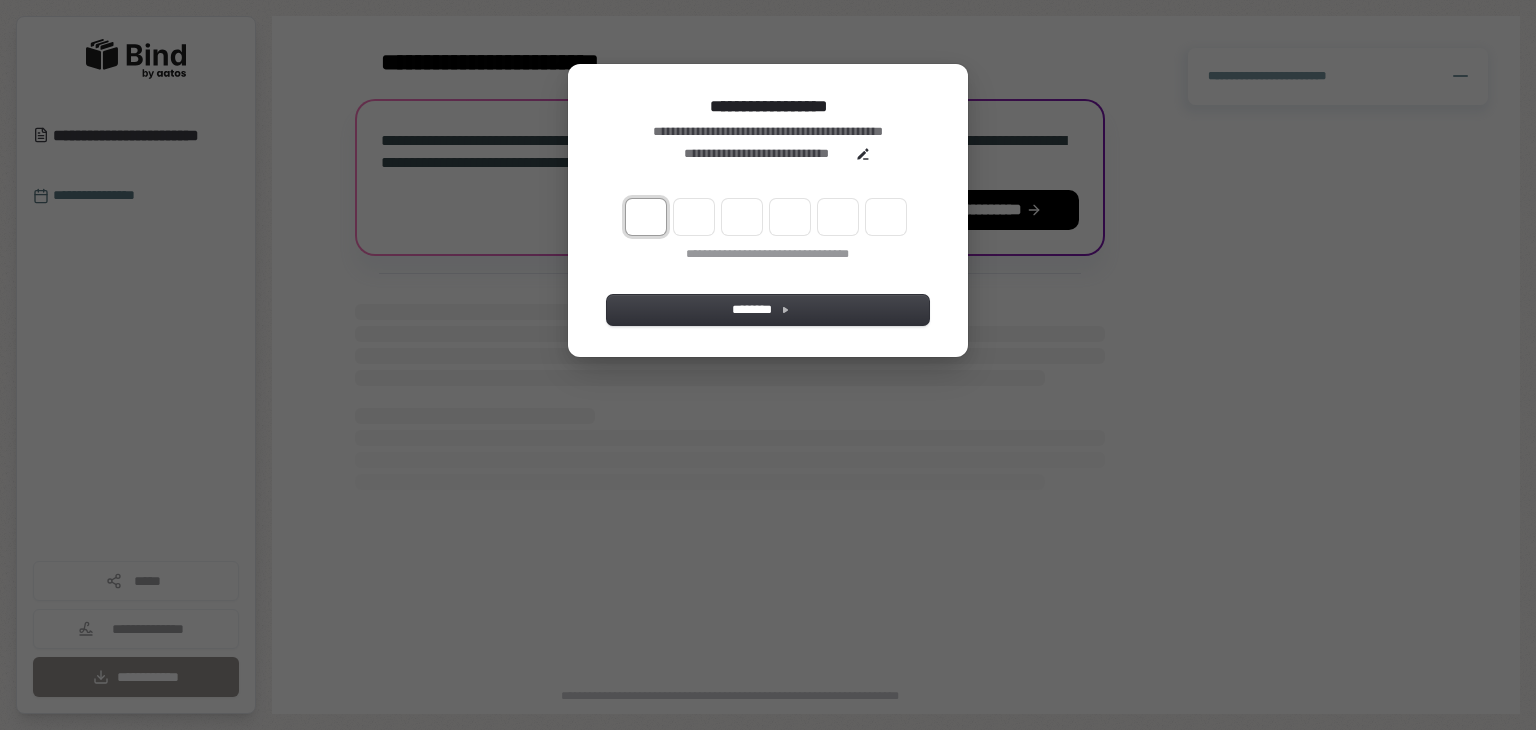 click at bounding box center [646, 217] 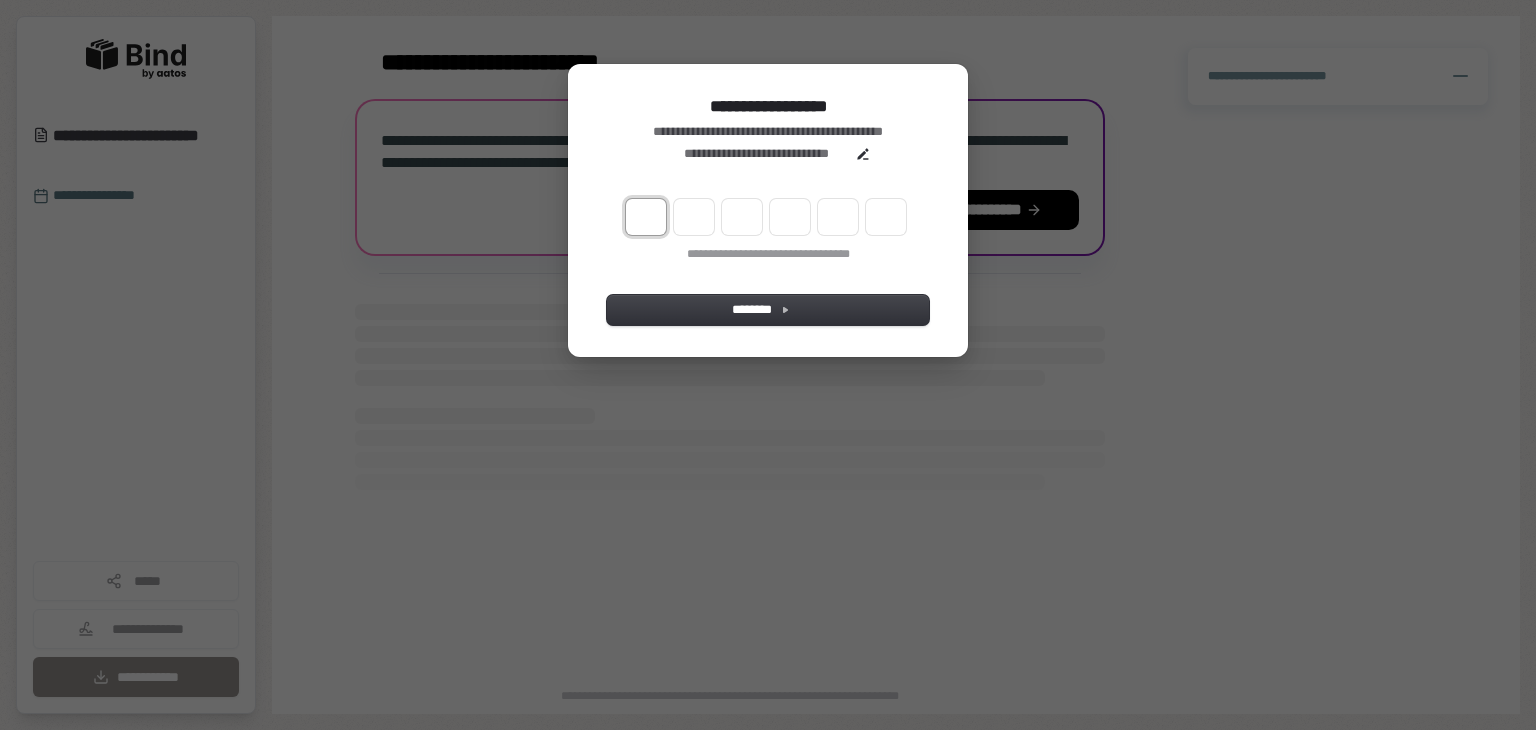 type on "*" 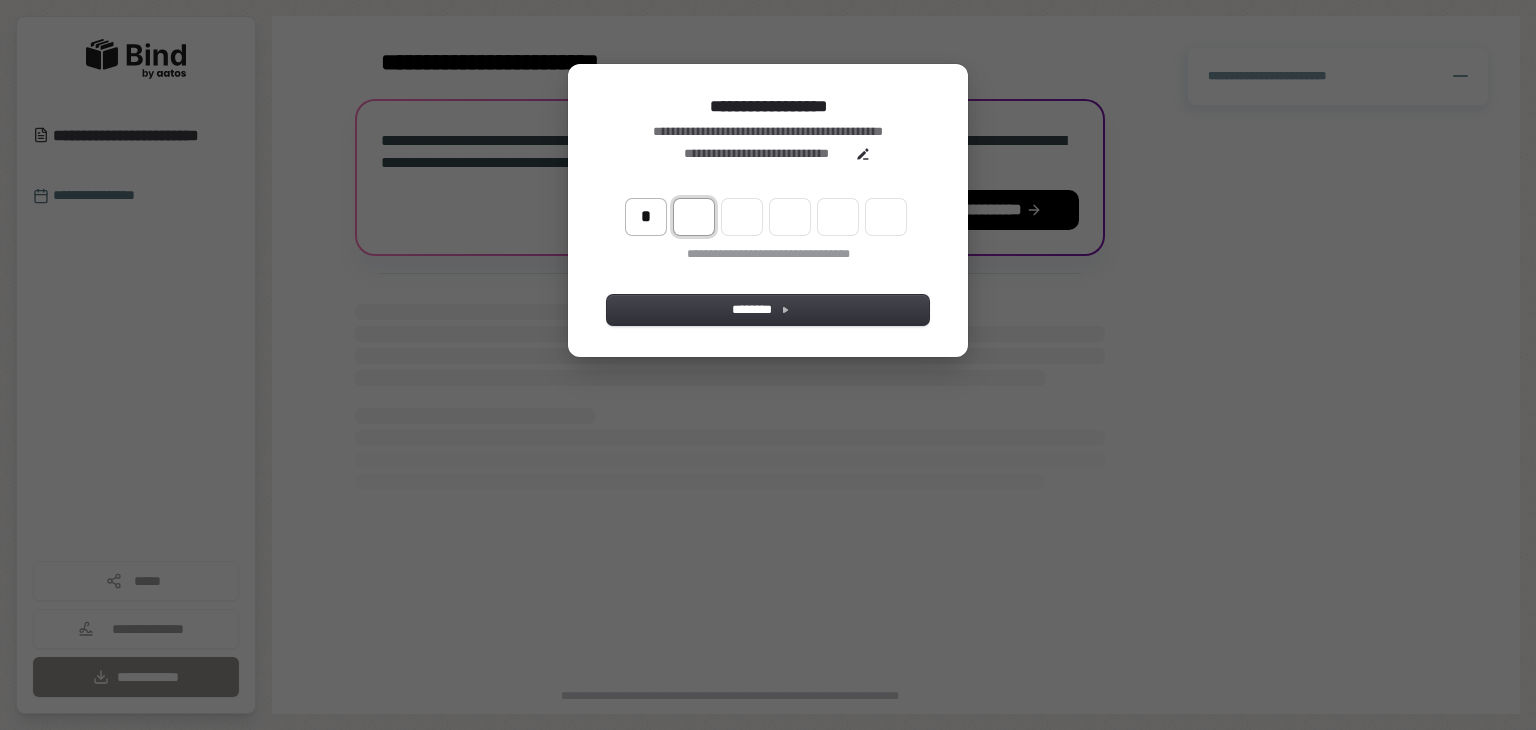 type on "*" 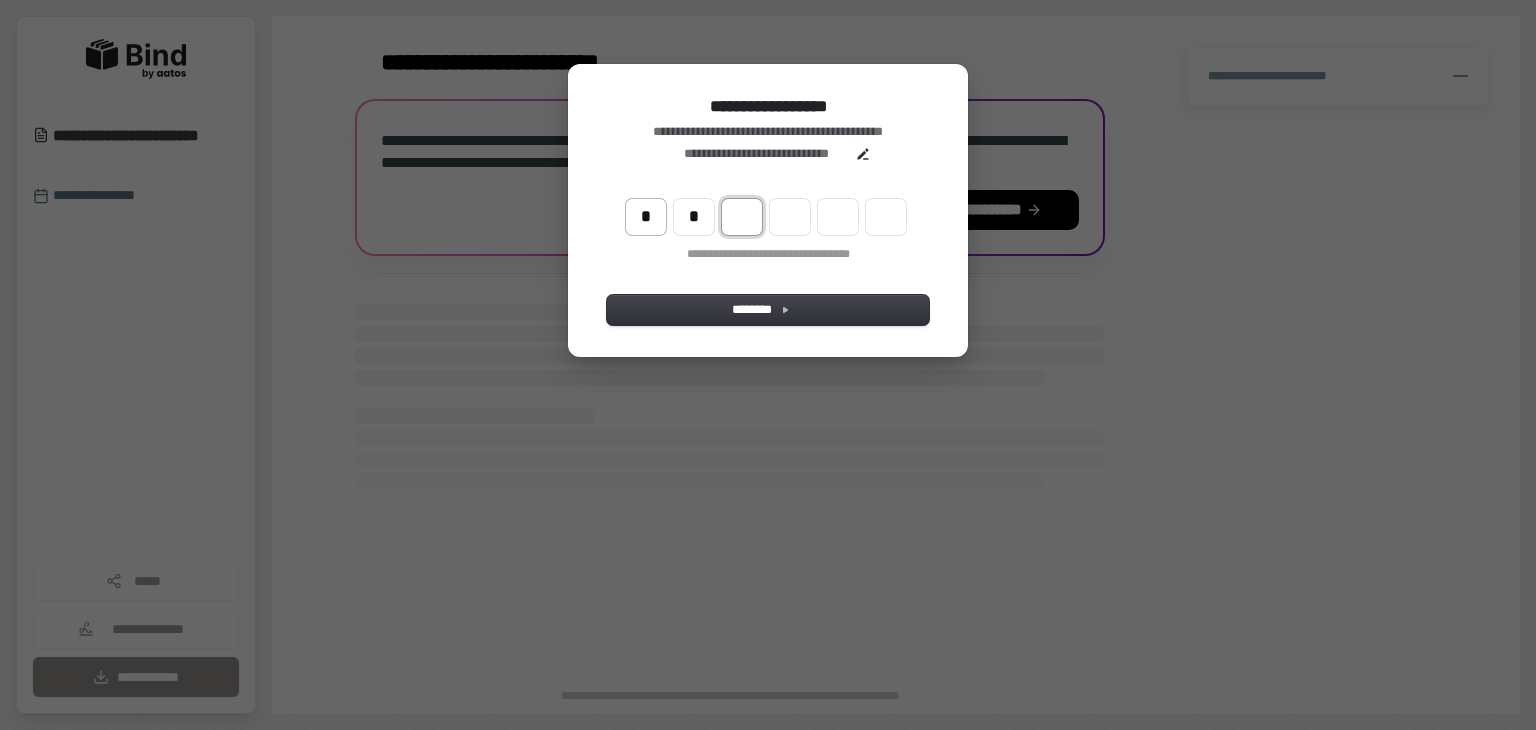 type on "**" 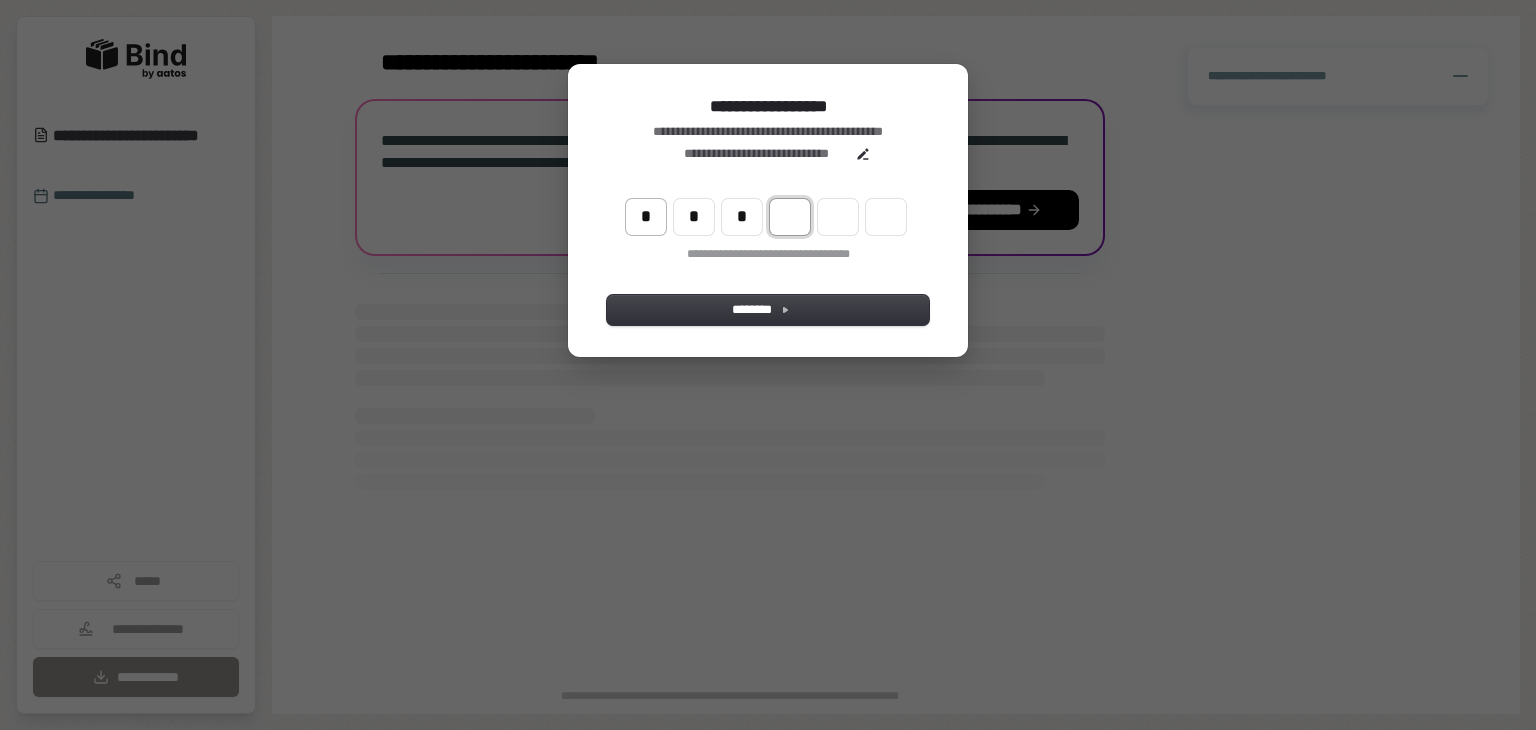 type on "***" 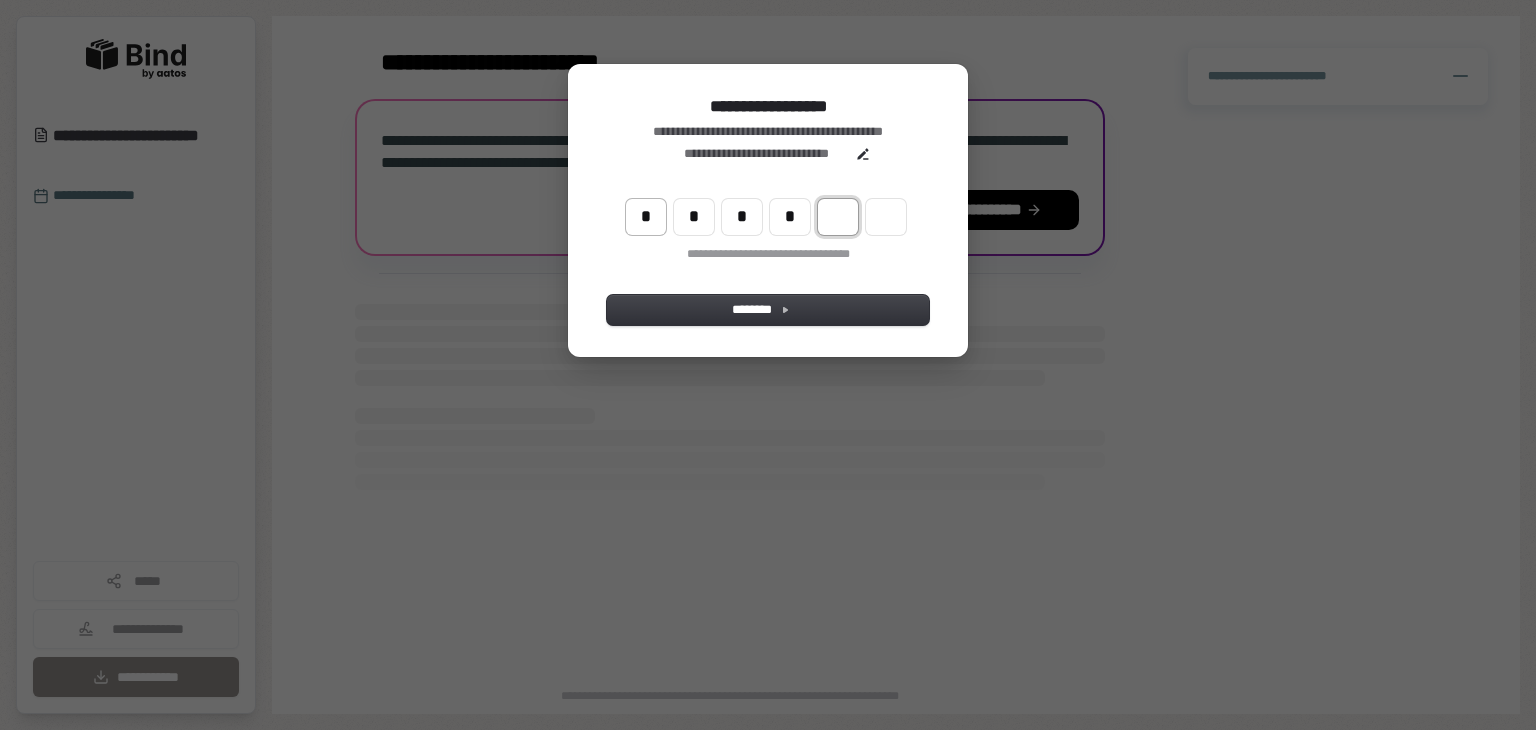 type on "****" 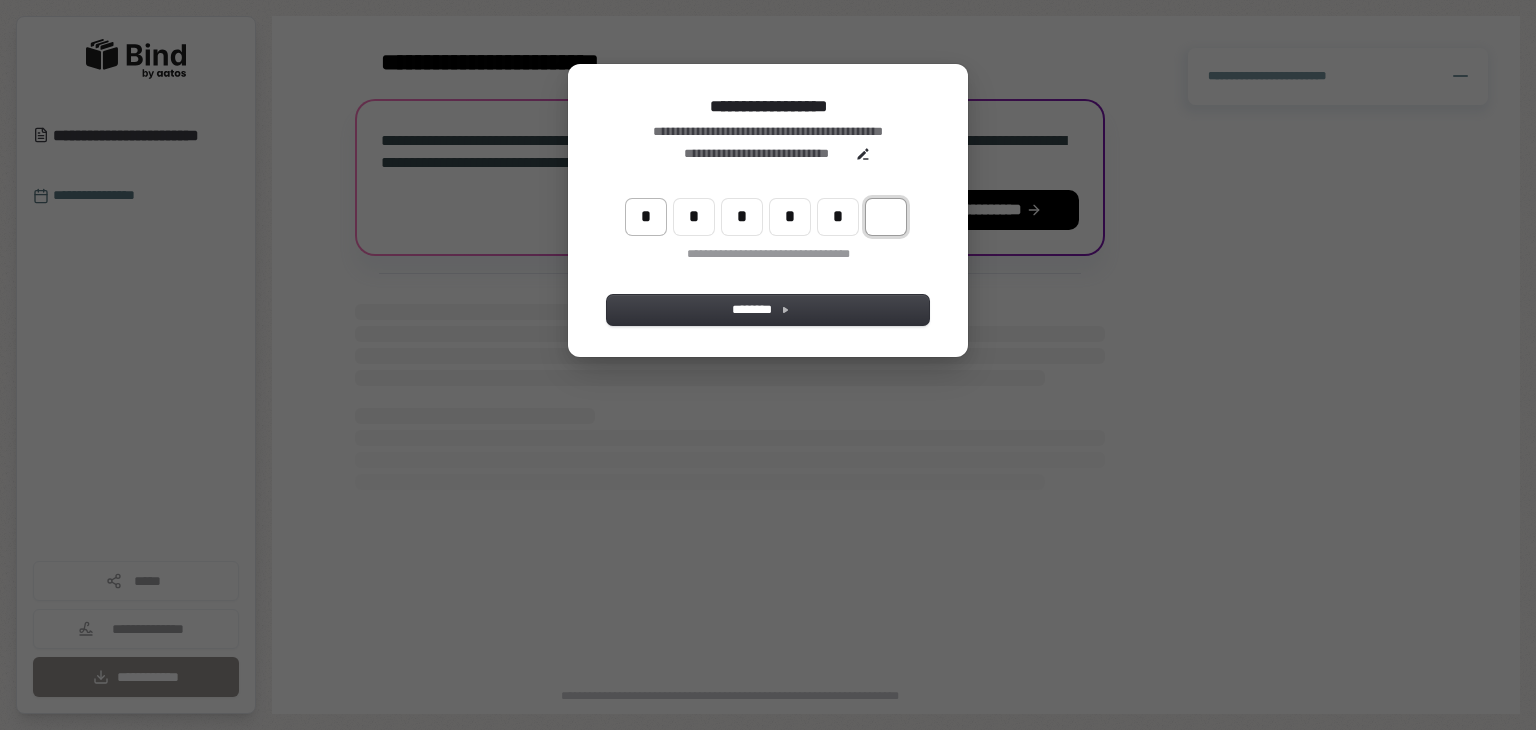 type on "******" 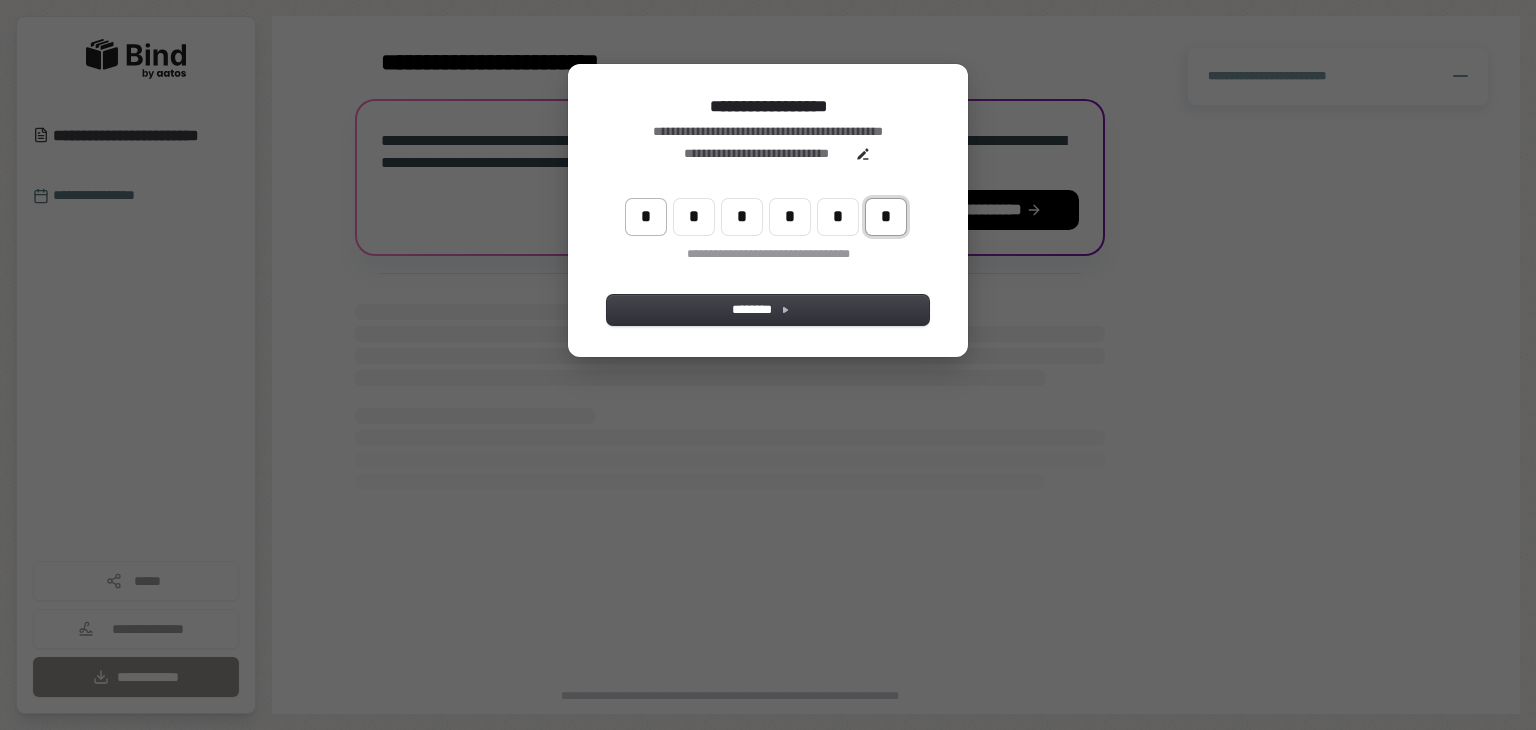 type on "*" 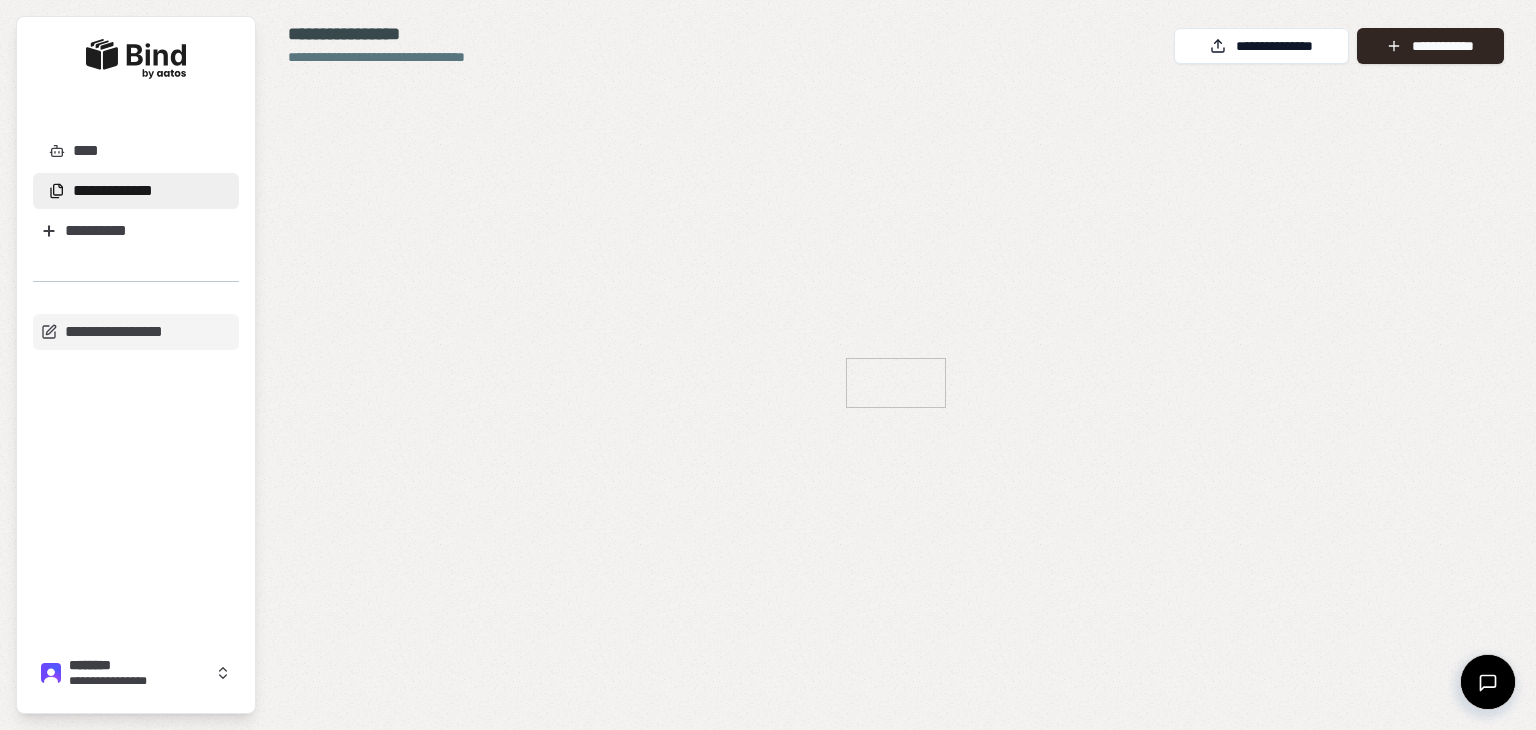 scroll, scrollTop: 0, scrollLeft: 0, axis: both 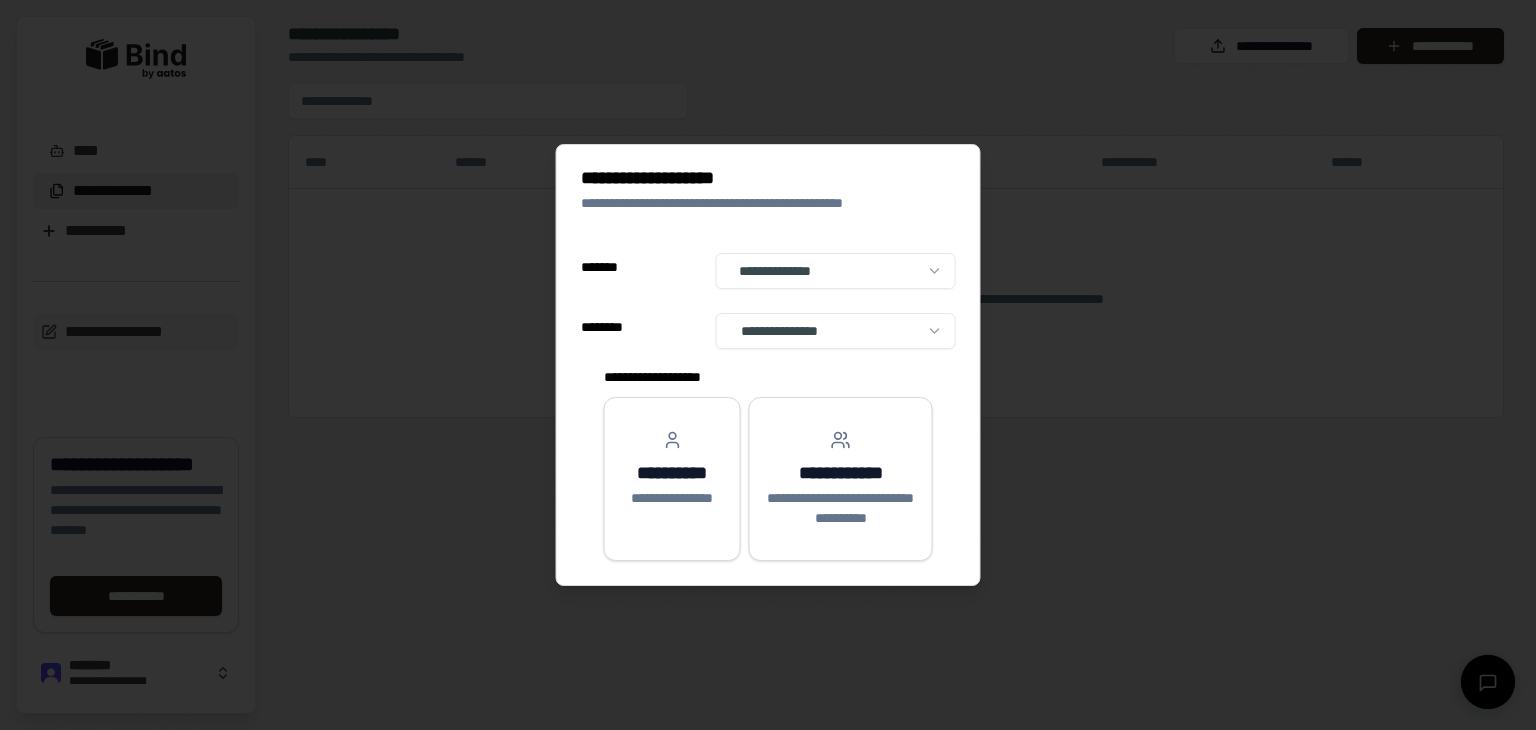 select on "**" 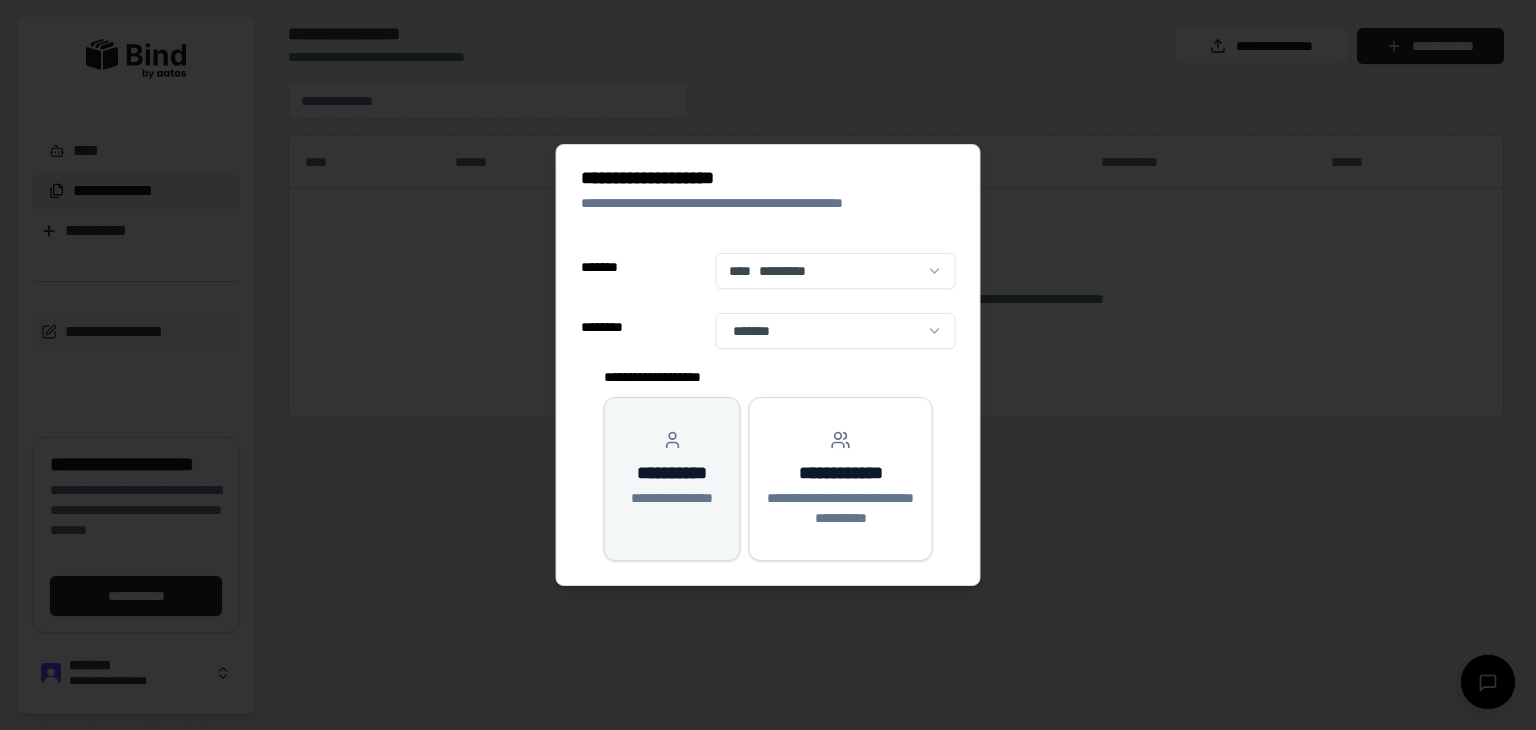 click on "**********" at bounding box center (672, 473) 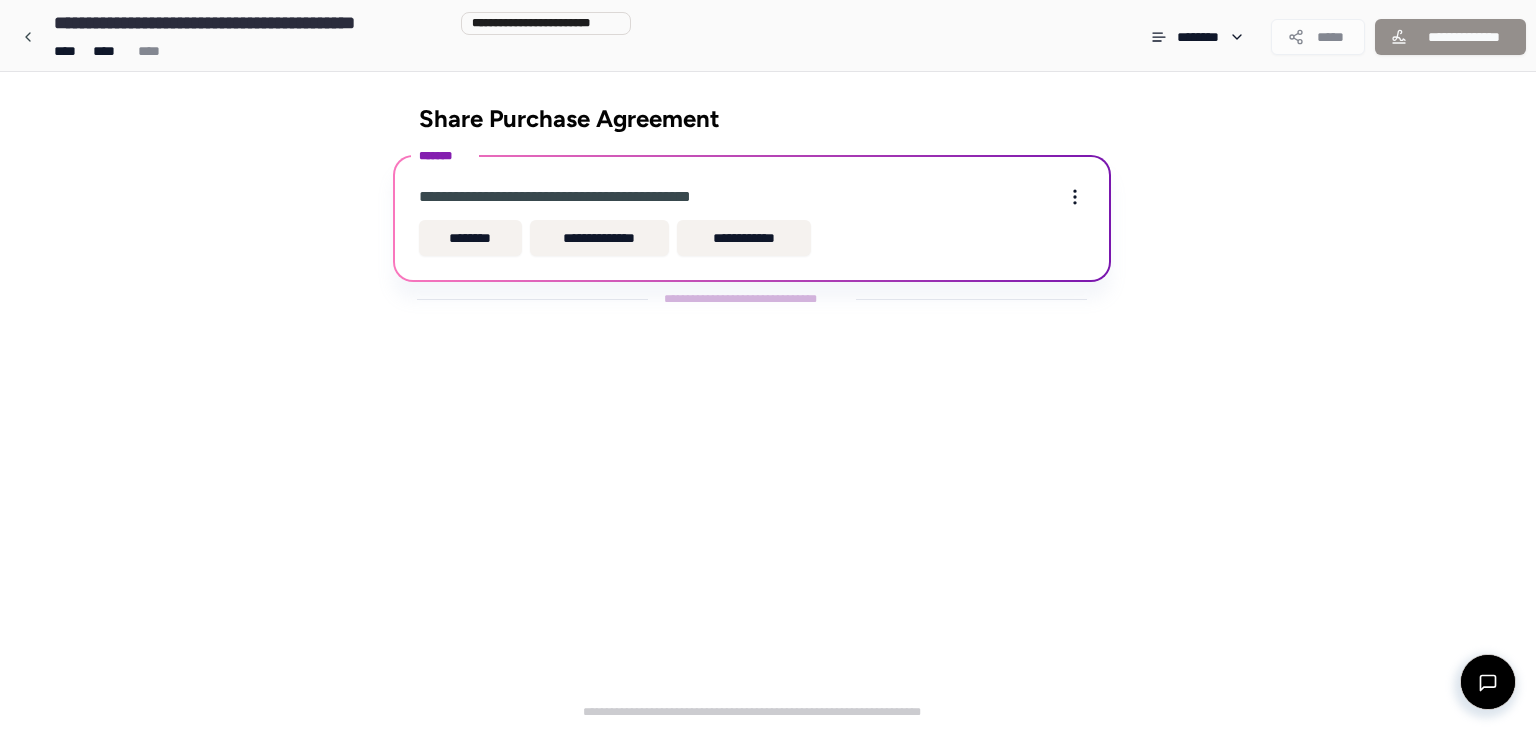 click on "**********" at bounding box center [752, 197] 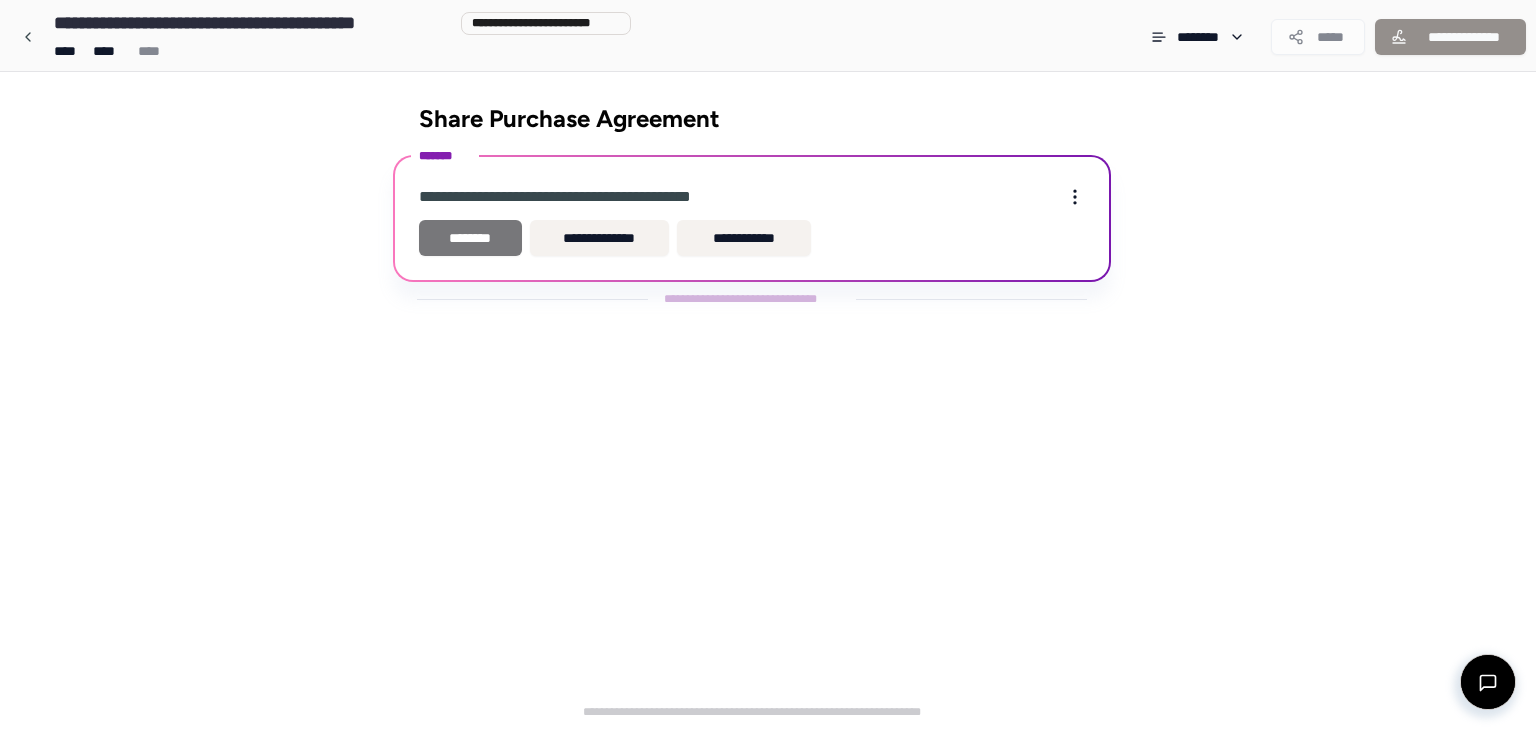 click on "********" at bounding box center [470, 238] 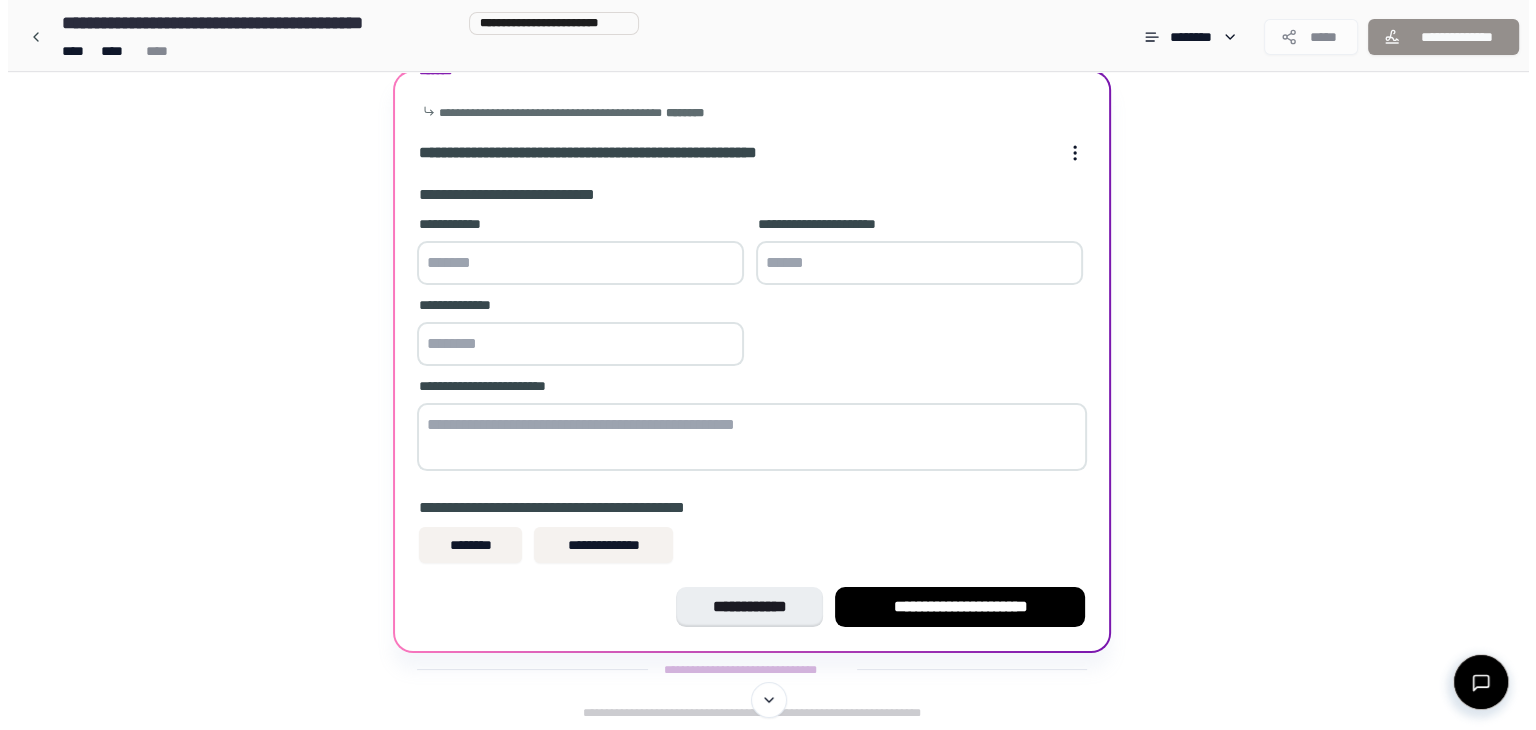 scroll, scrollTop: 0, scrollLeft: 0, axis: both 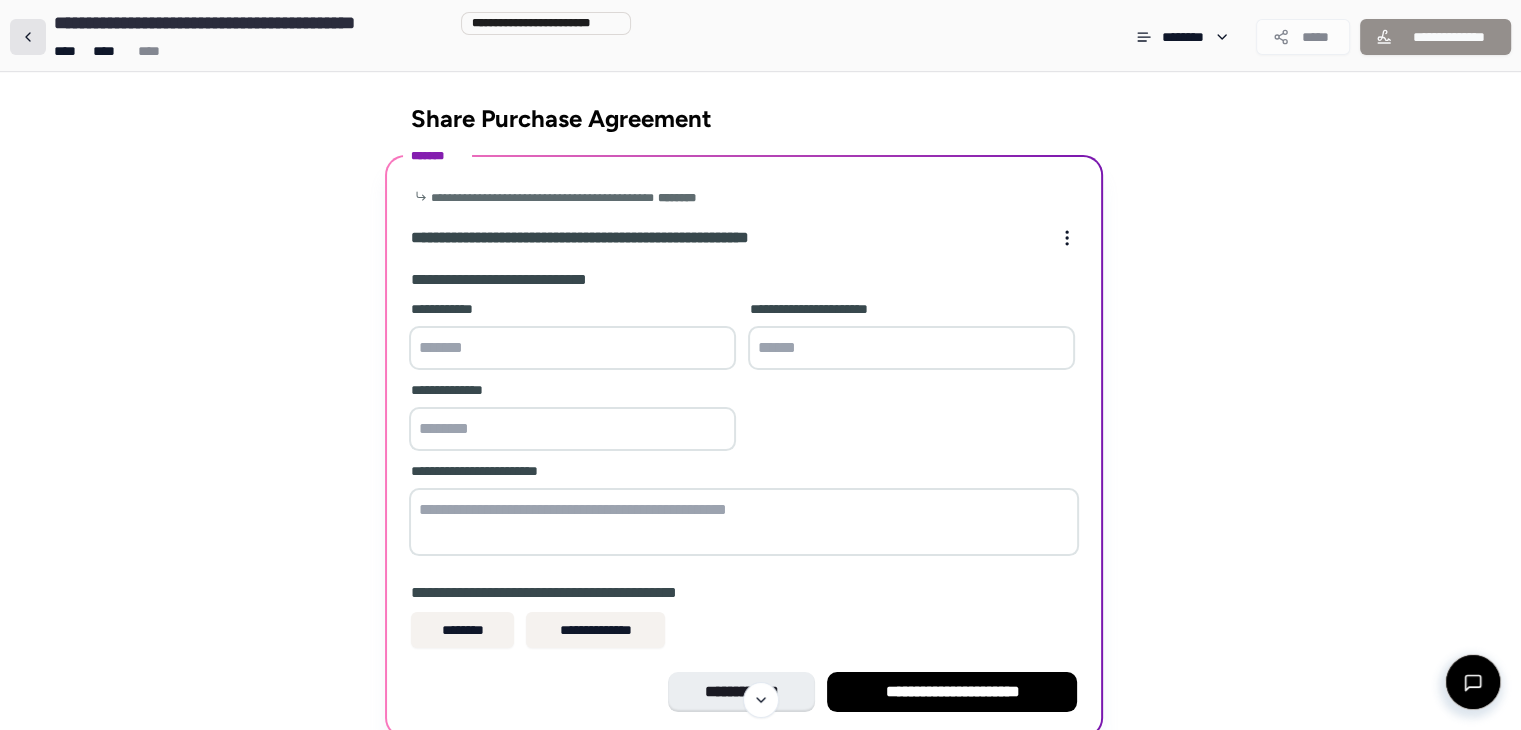 click at bounding box center [28, 37] 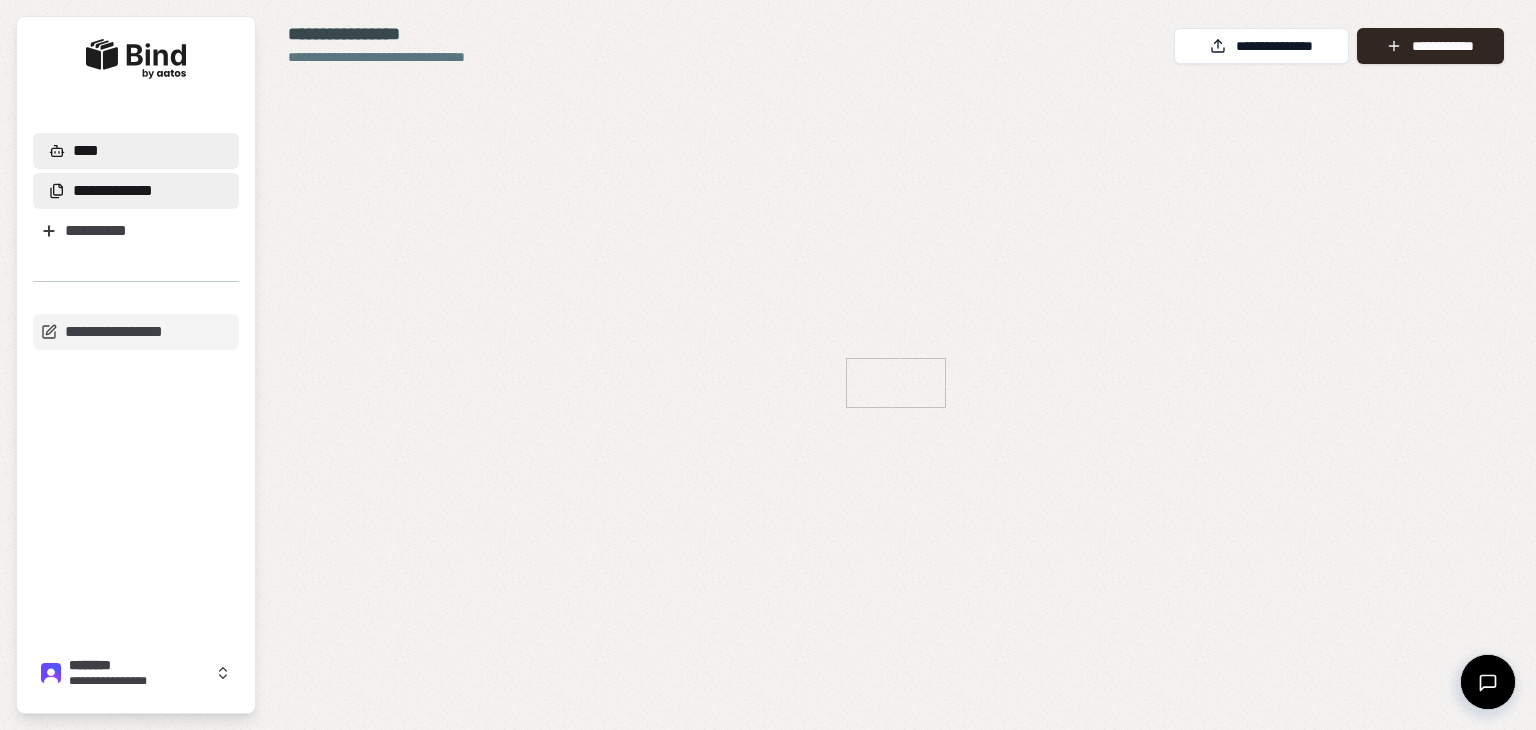 click on "****" at bounding box center (136, 151) 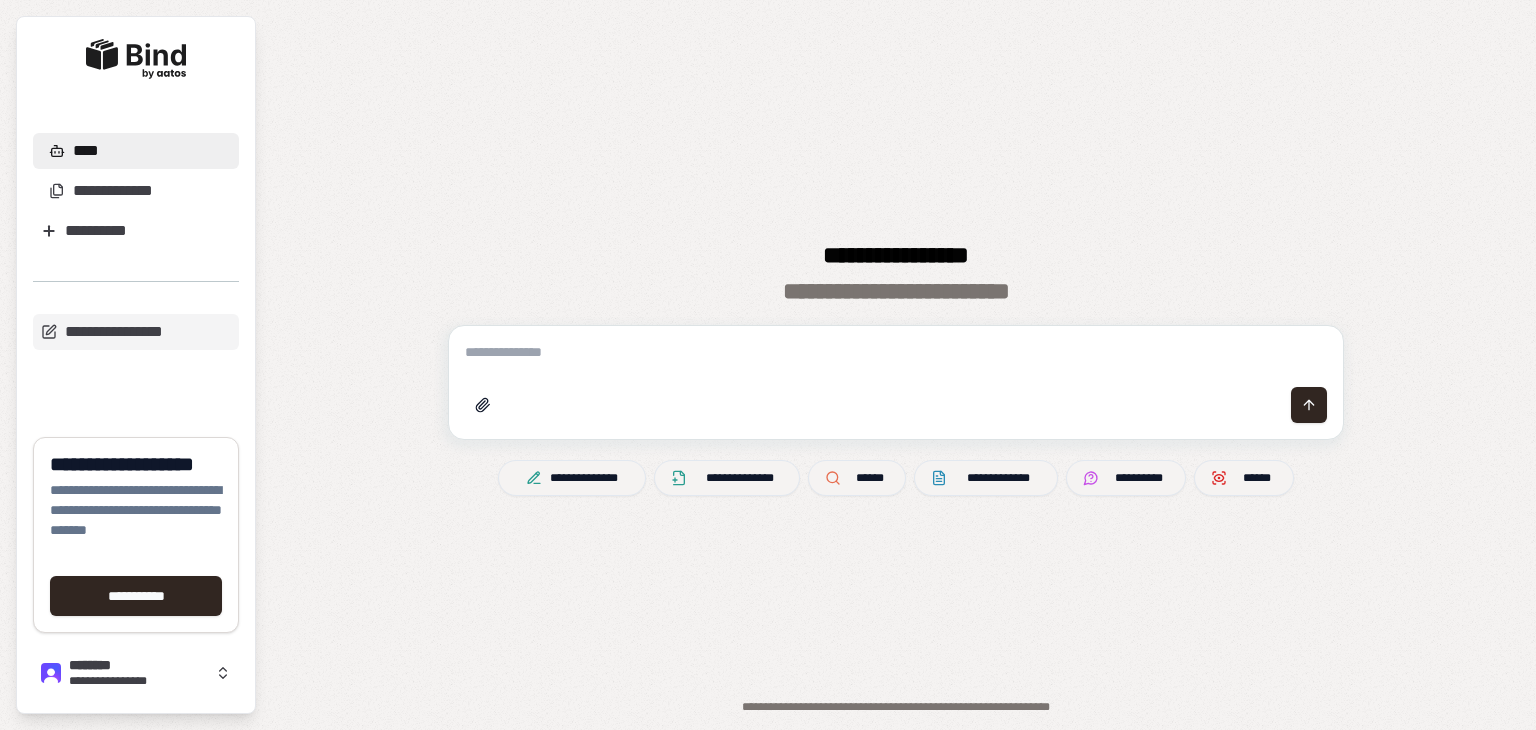 click at bounding box center [896, 352] 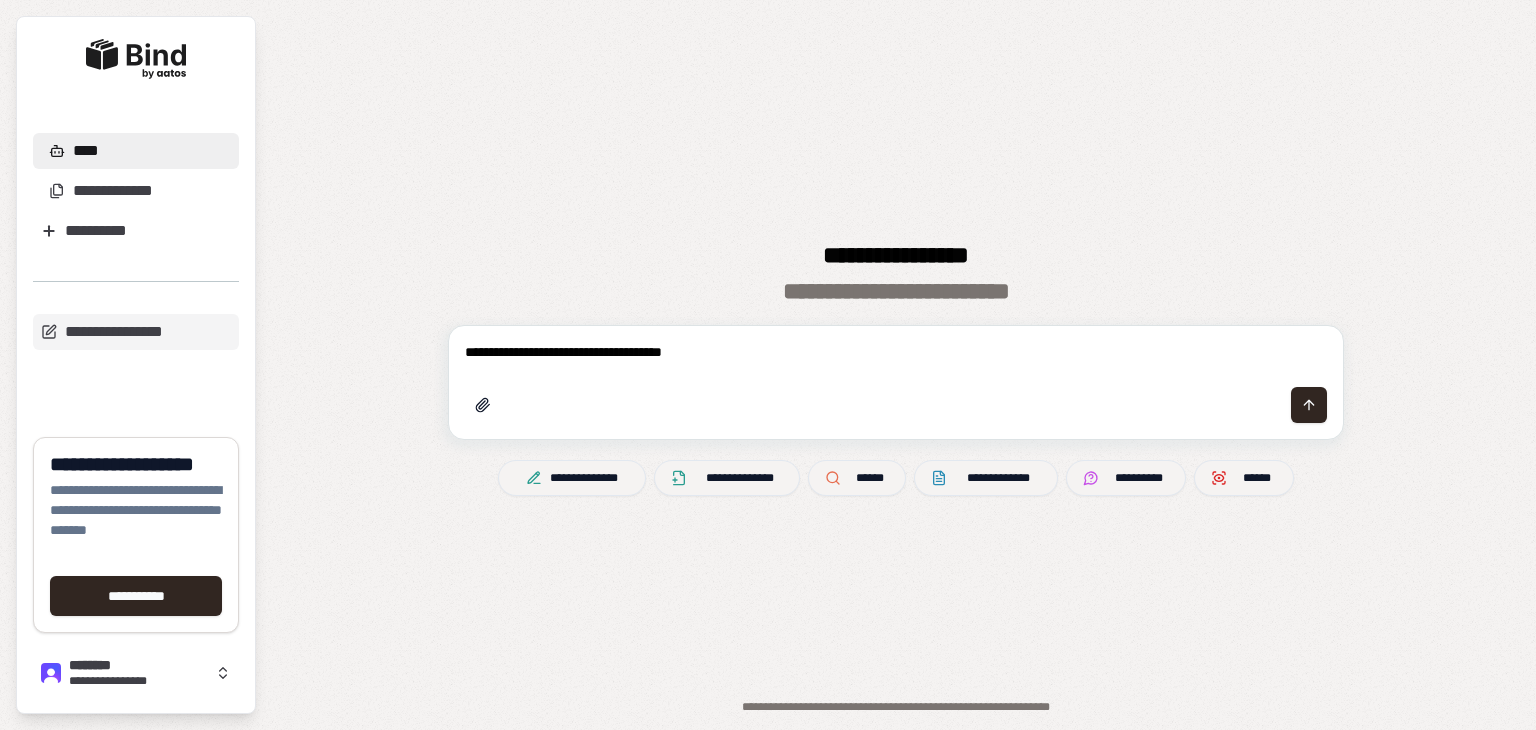 type on "**********" 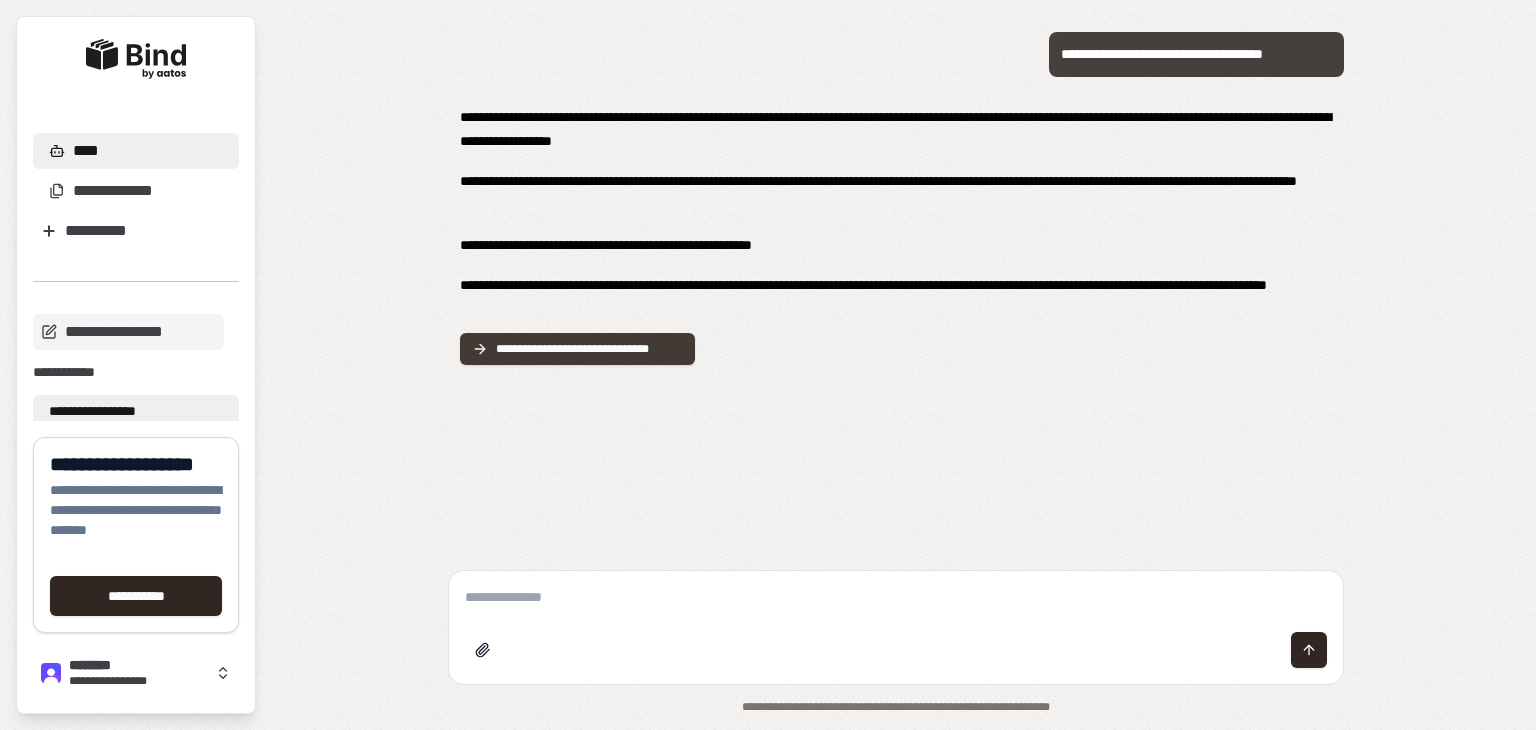 click on "**********" at bounding box center [589, 349] 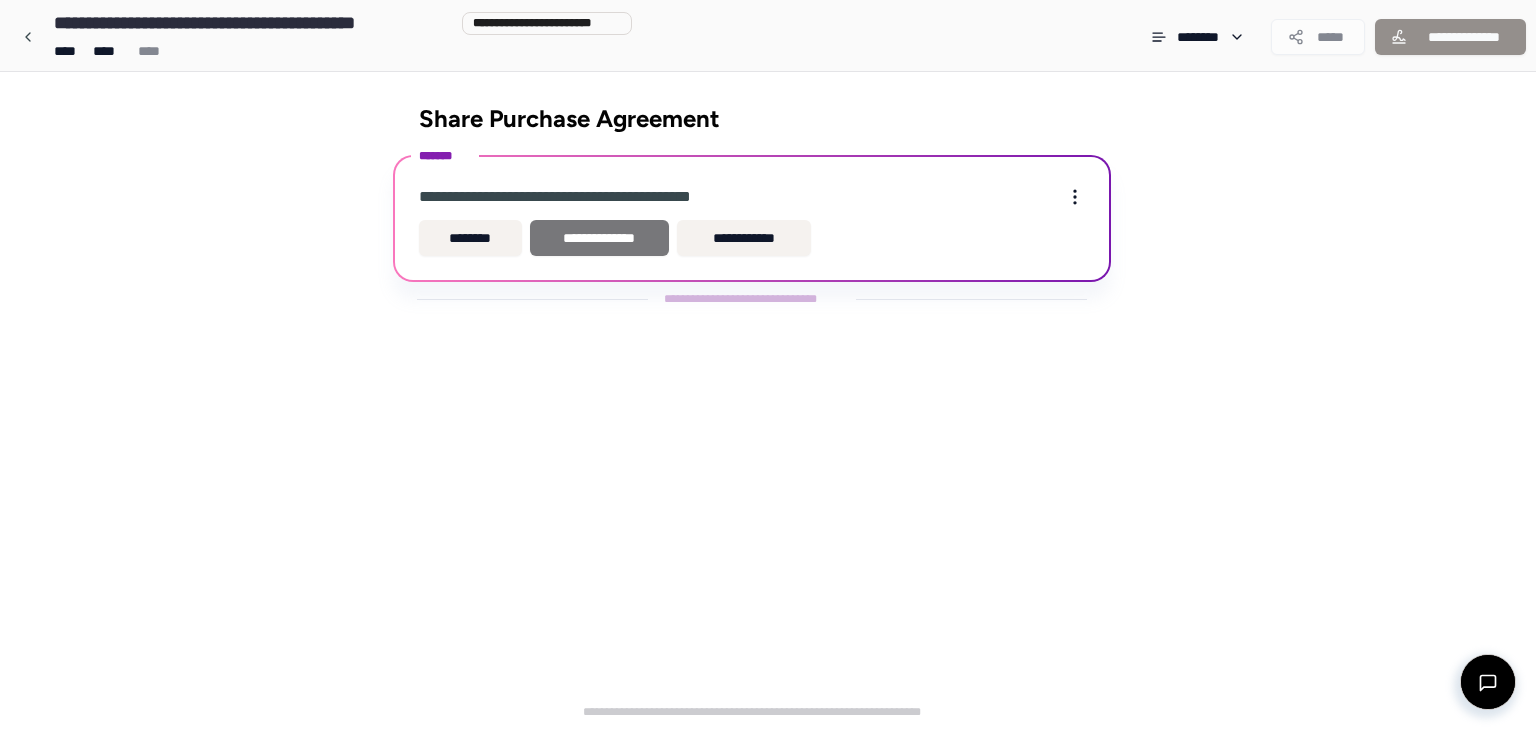click on "**********" at bounding box center [599, 238] 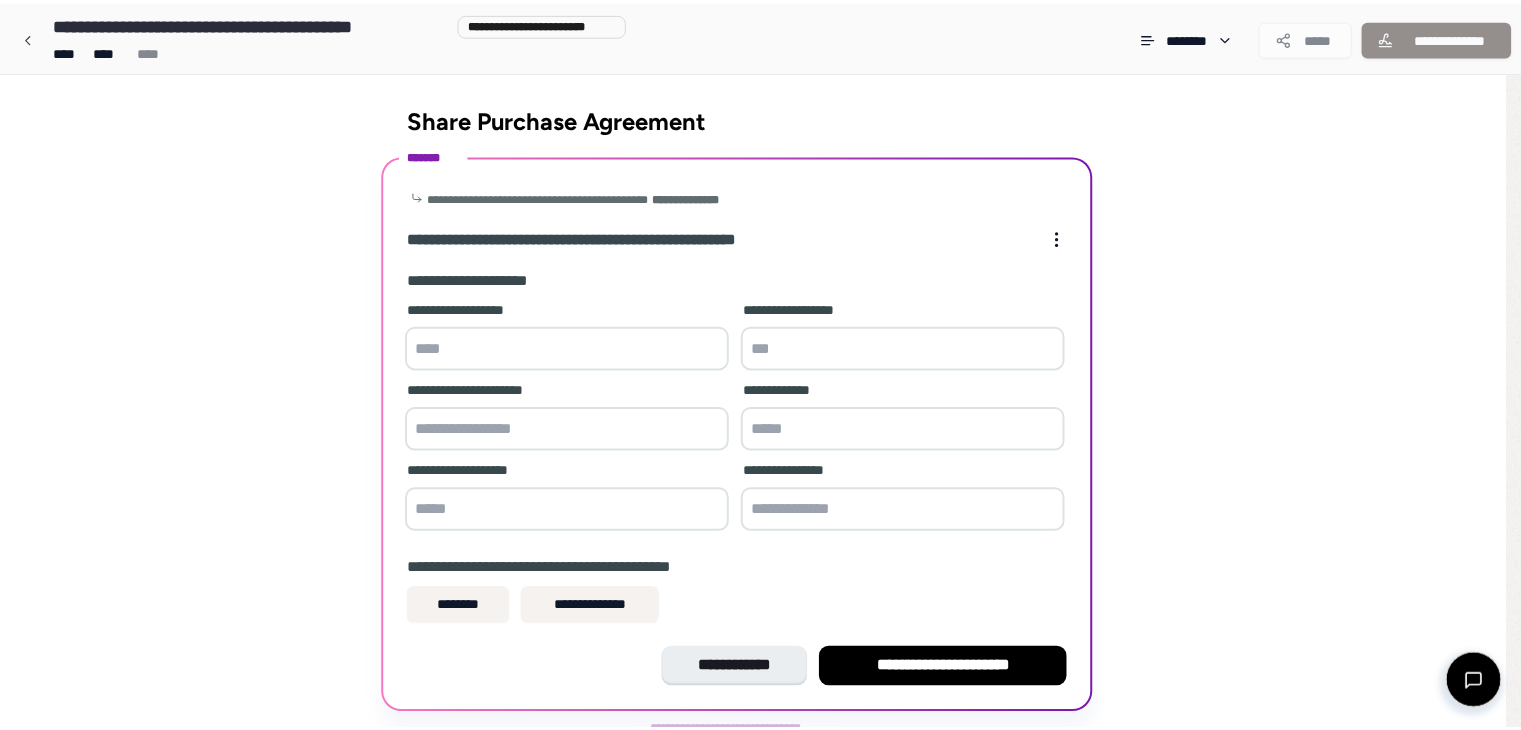 scroll, scrollTop: 61, scrollLeft: 0, axis: vertical 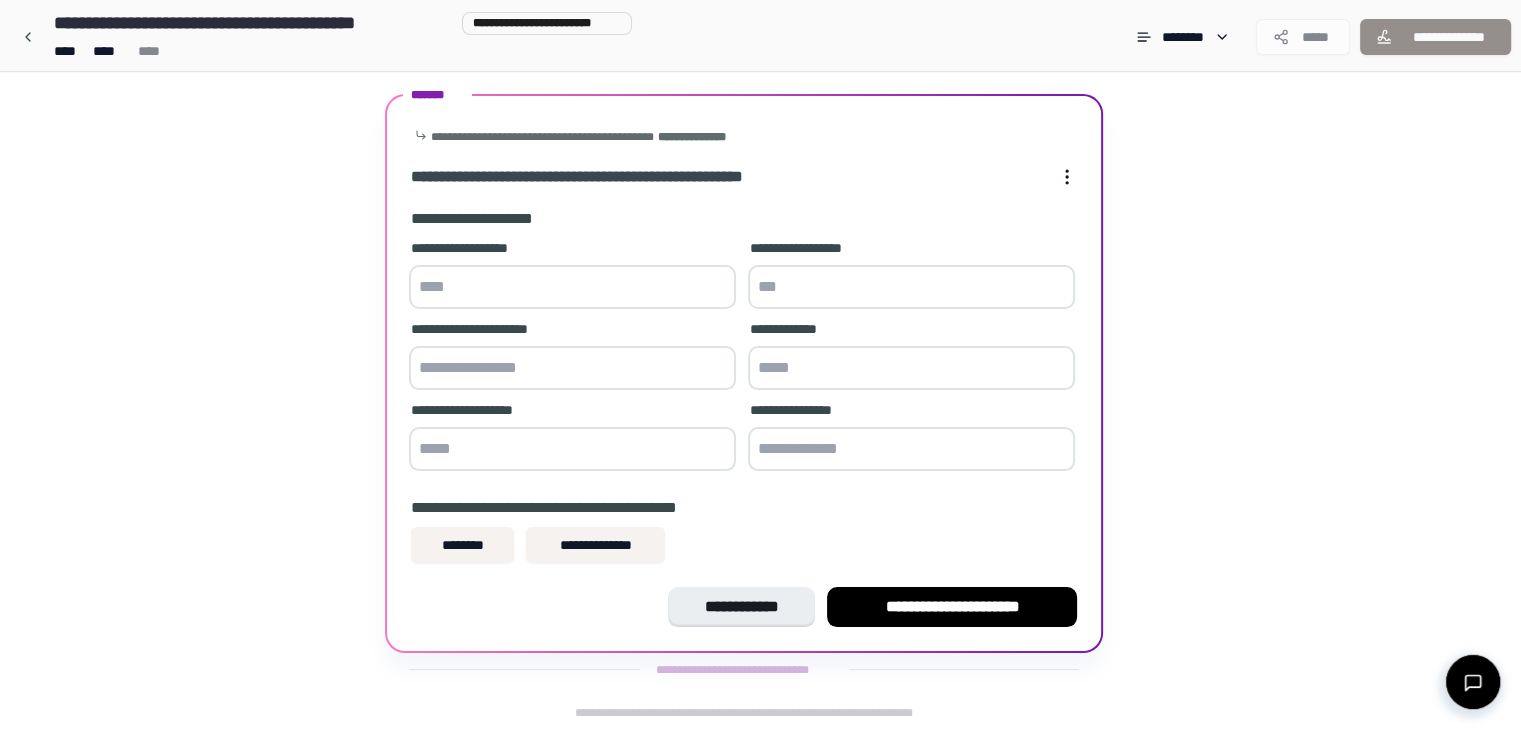 click at bounding box center (572, 287) 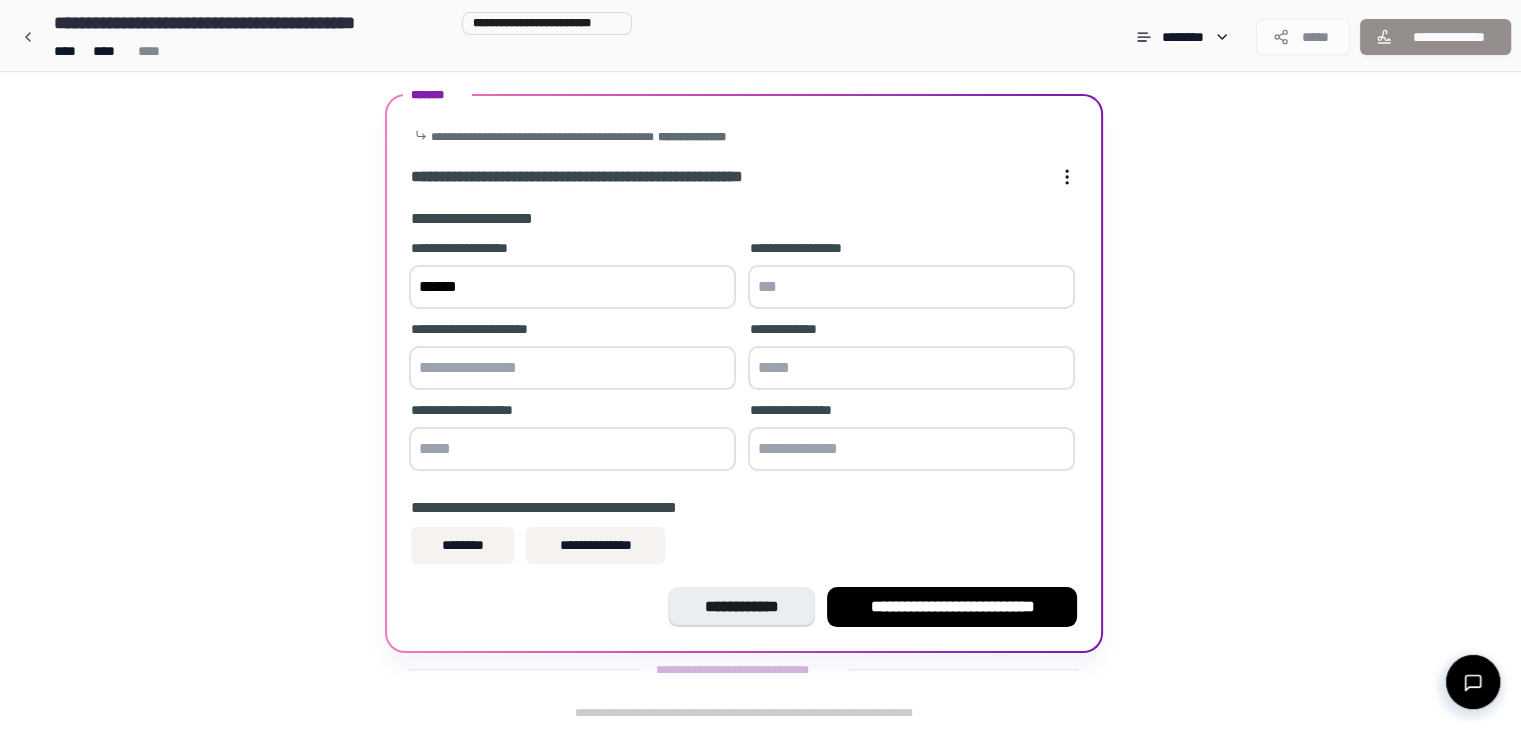 type on "******" 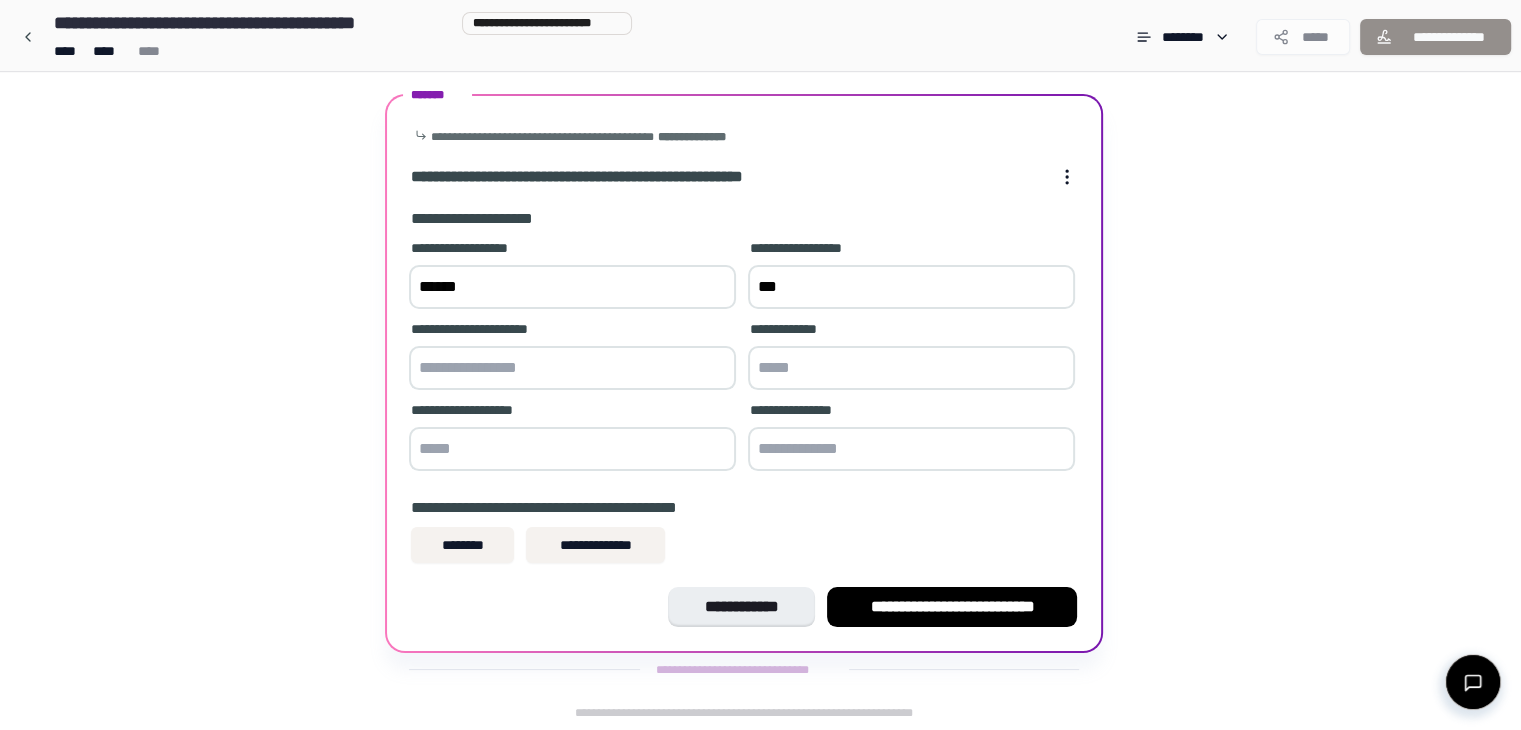 type on "***" 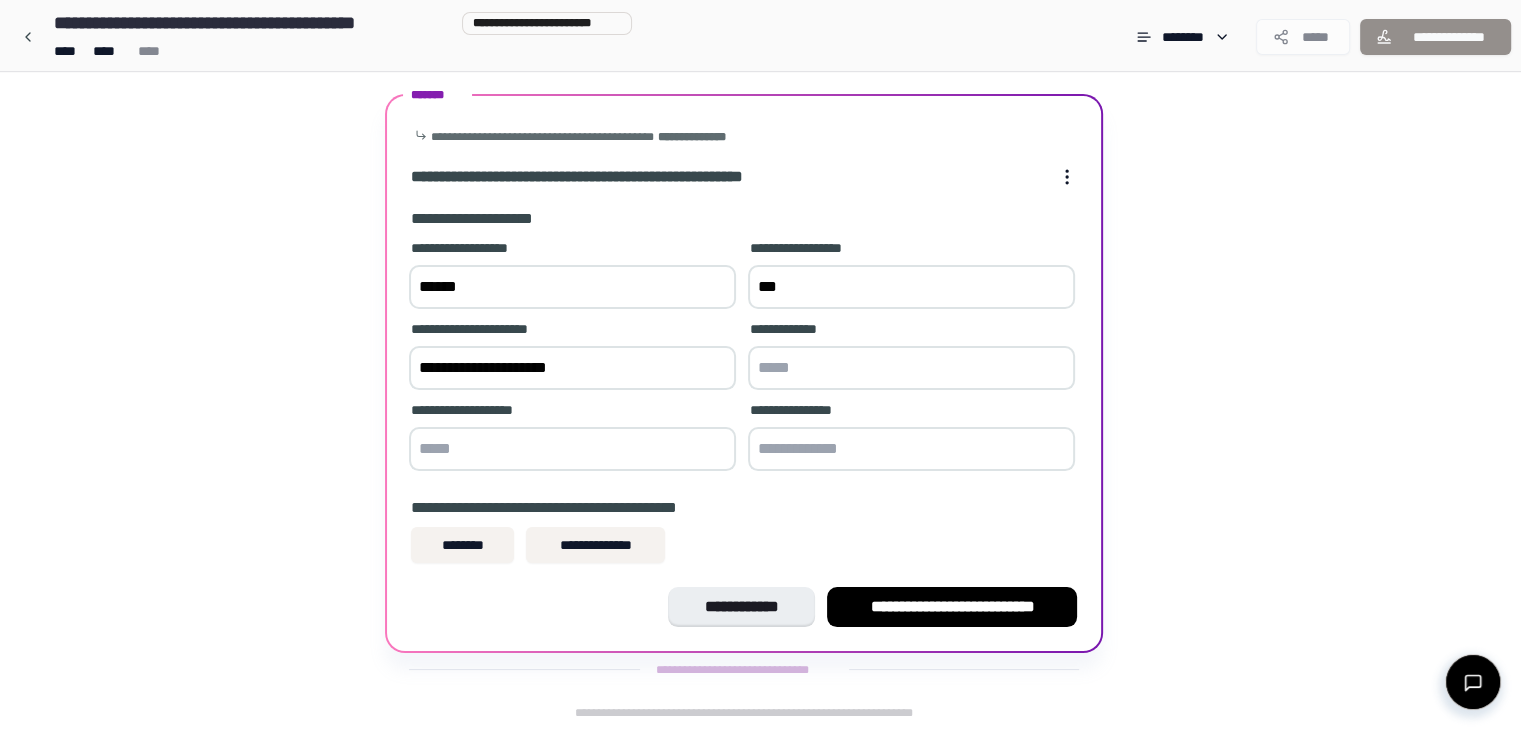 type on "**********" 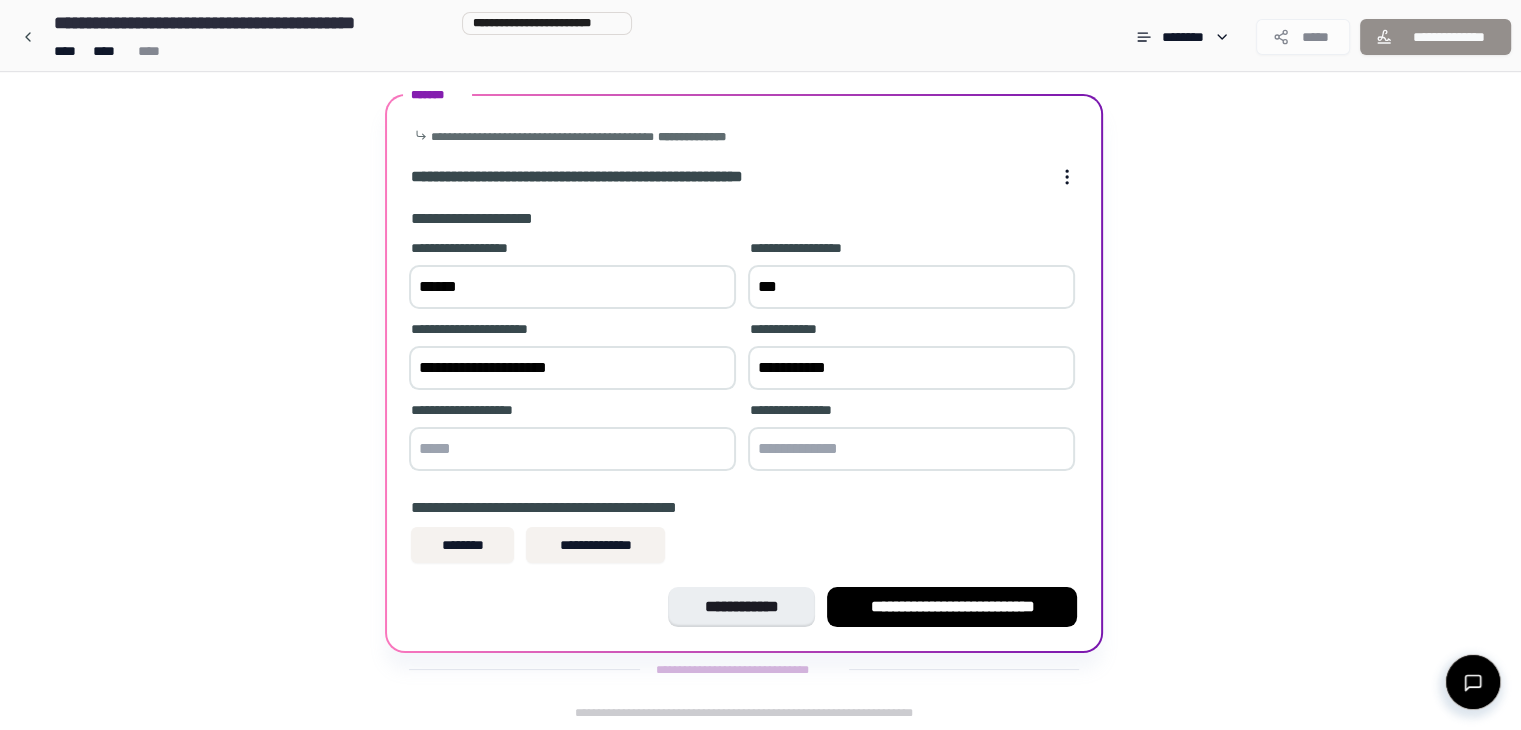 type on "**********" 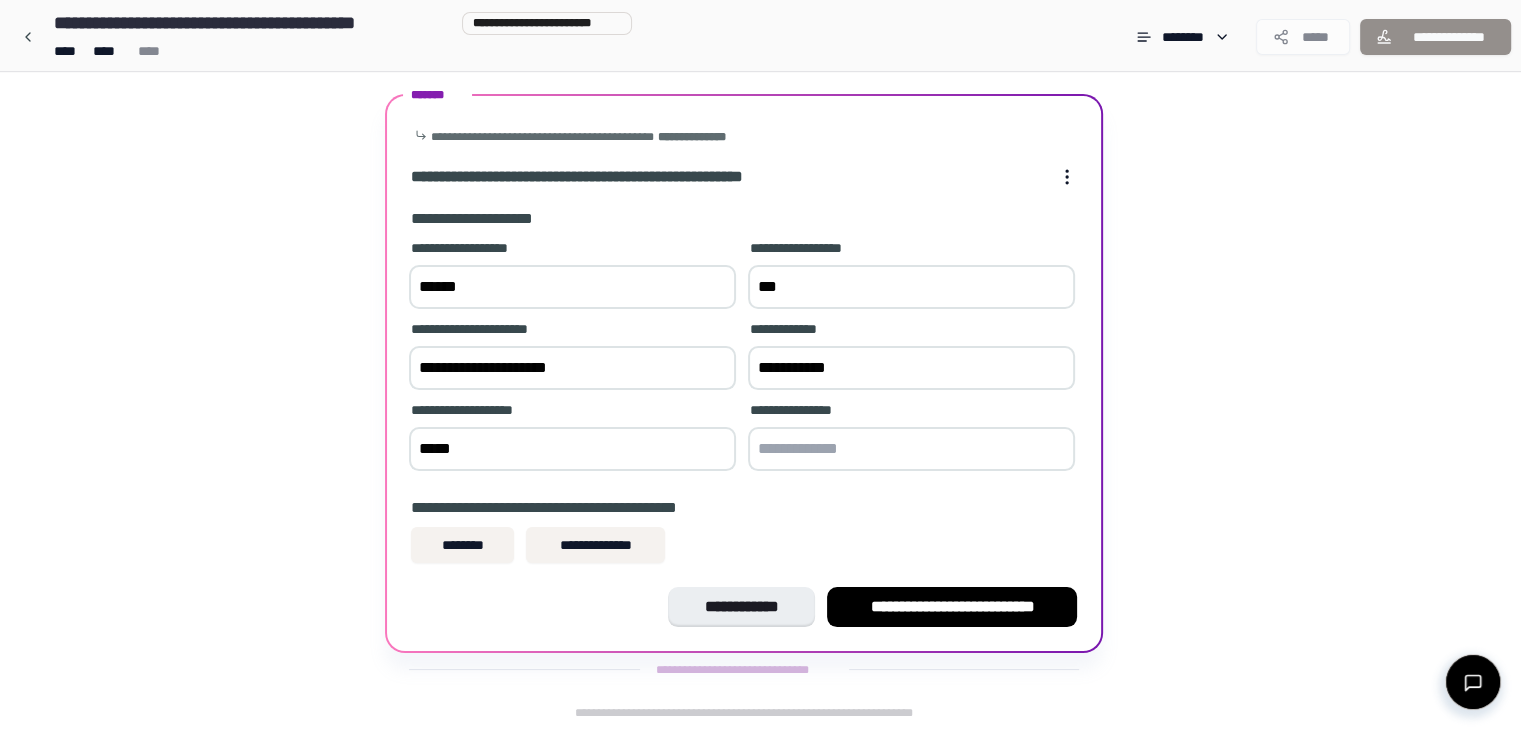 type on "*****" 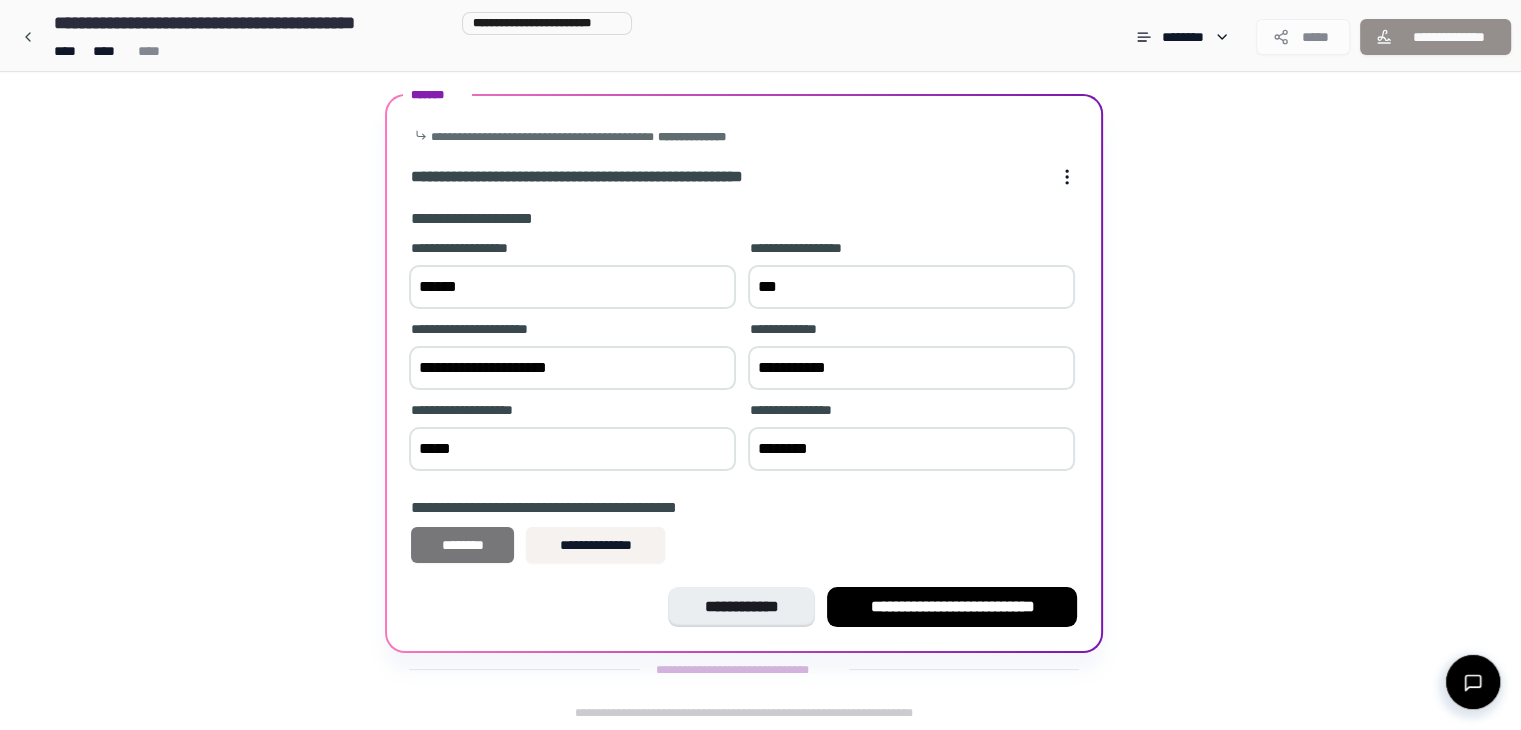 type on "********" 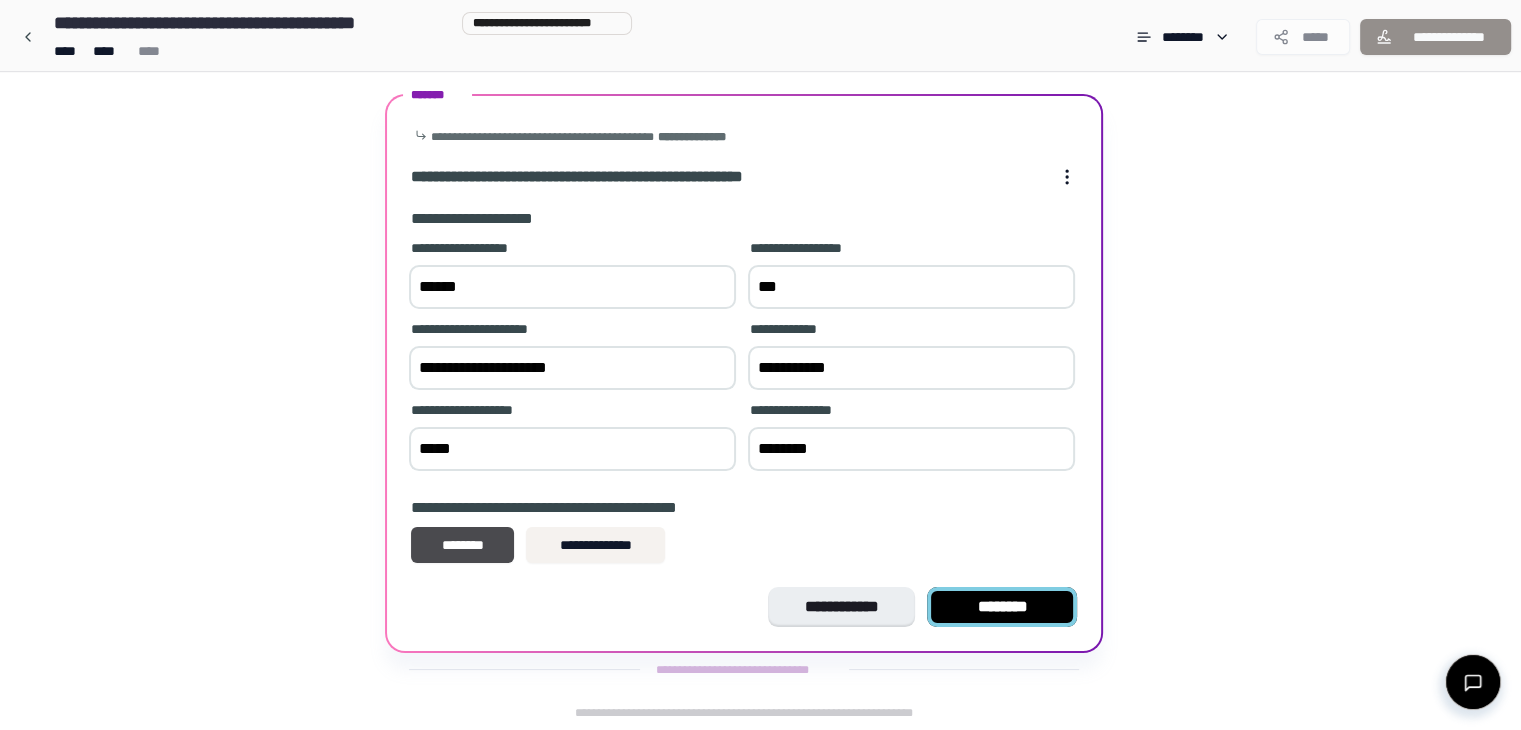 click on "********" at bounding box center [1002, 607] 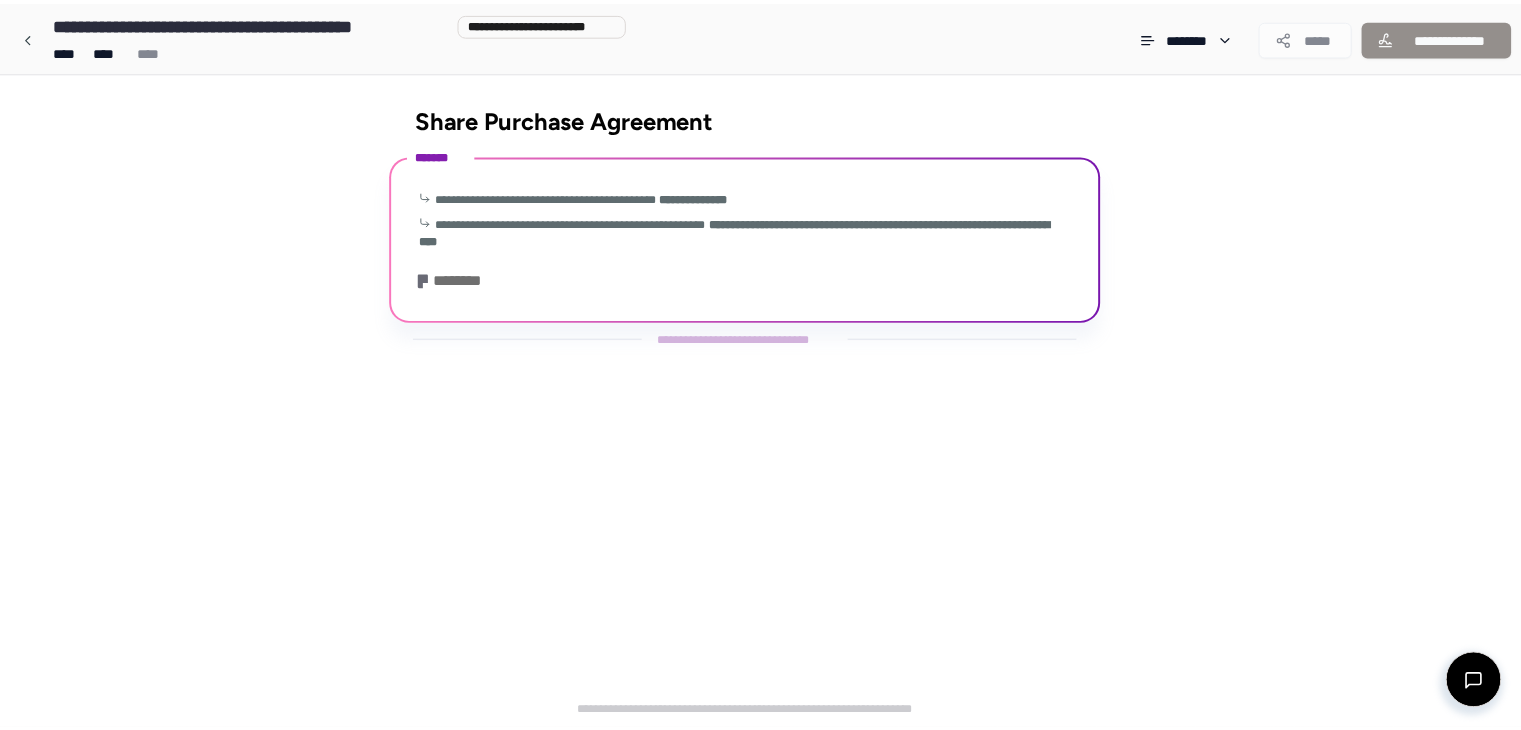 scroll, scrollTop: 136, scrollLeft: 0, axis: vertical 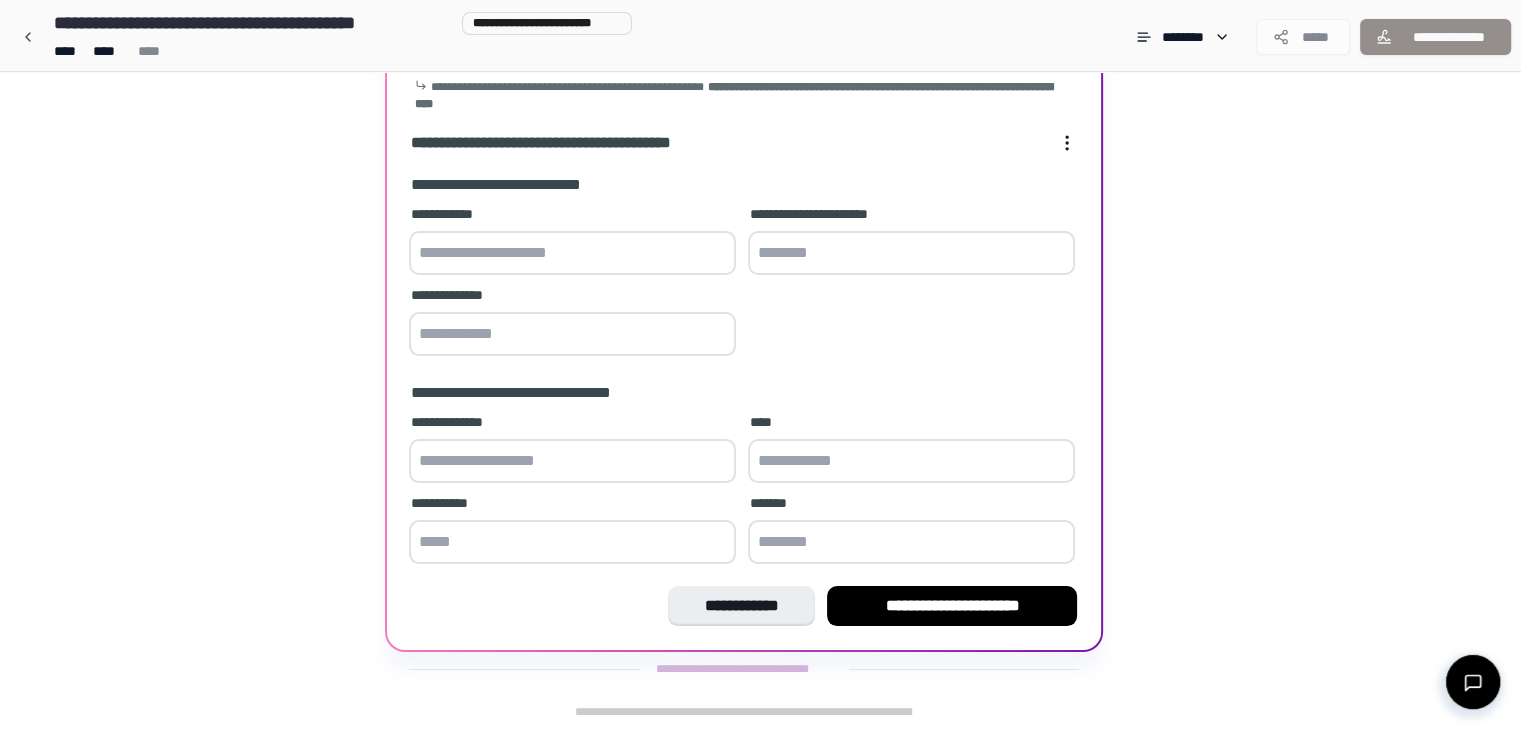 click at bounding box center [572, 253] 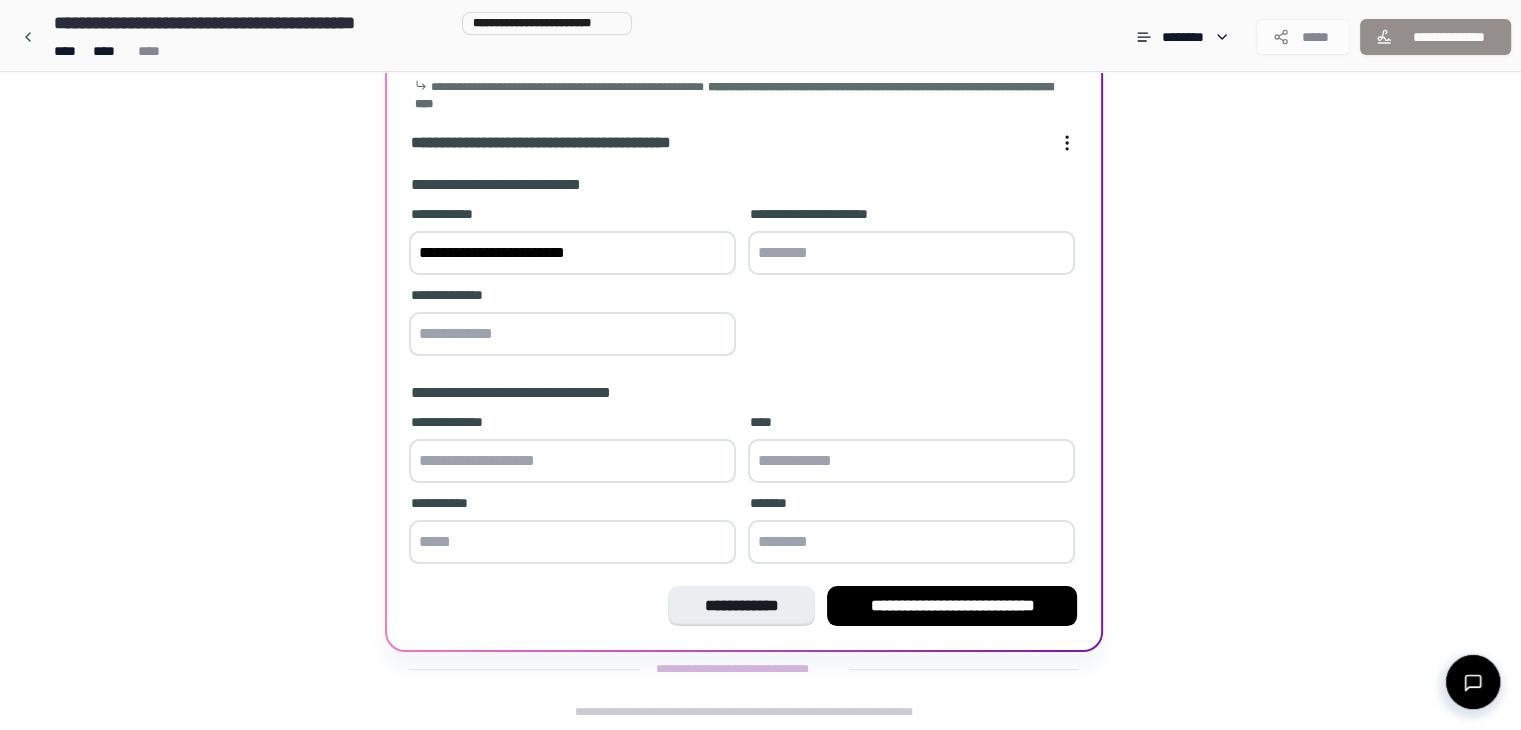 type on "**********" 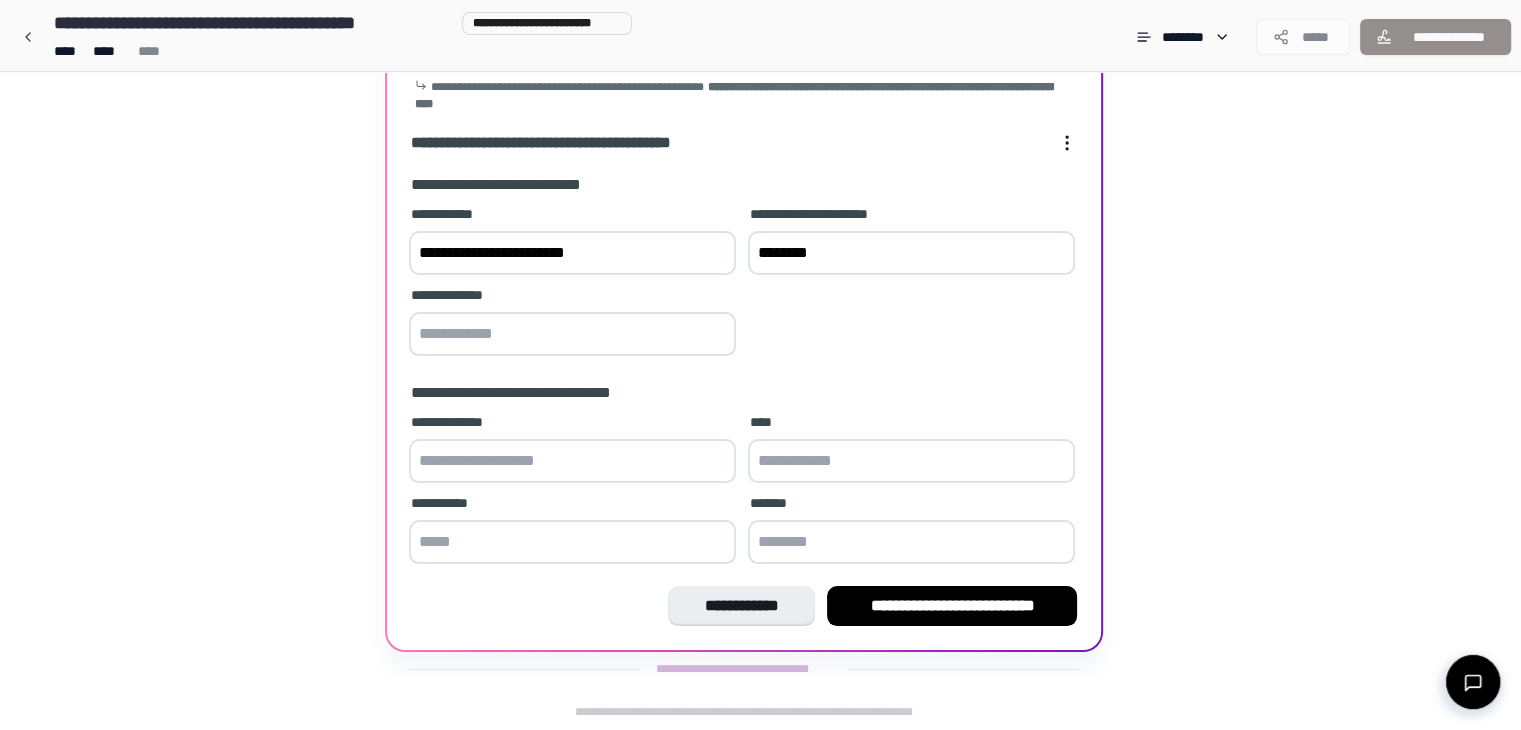 type on "********" 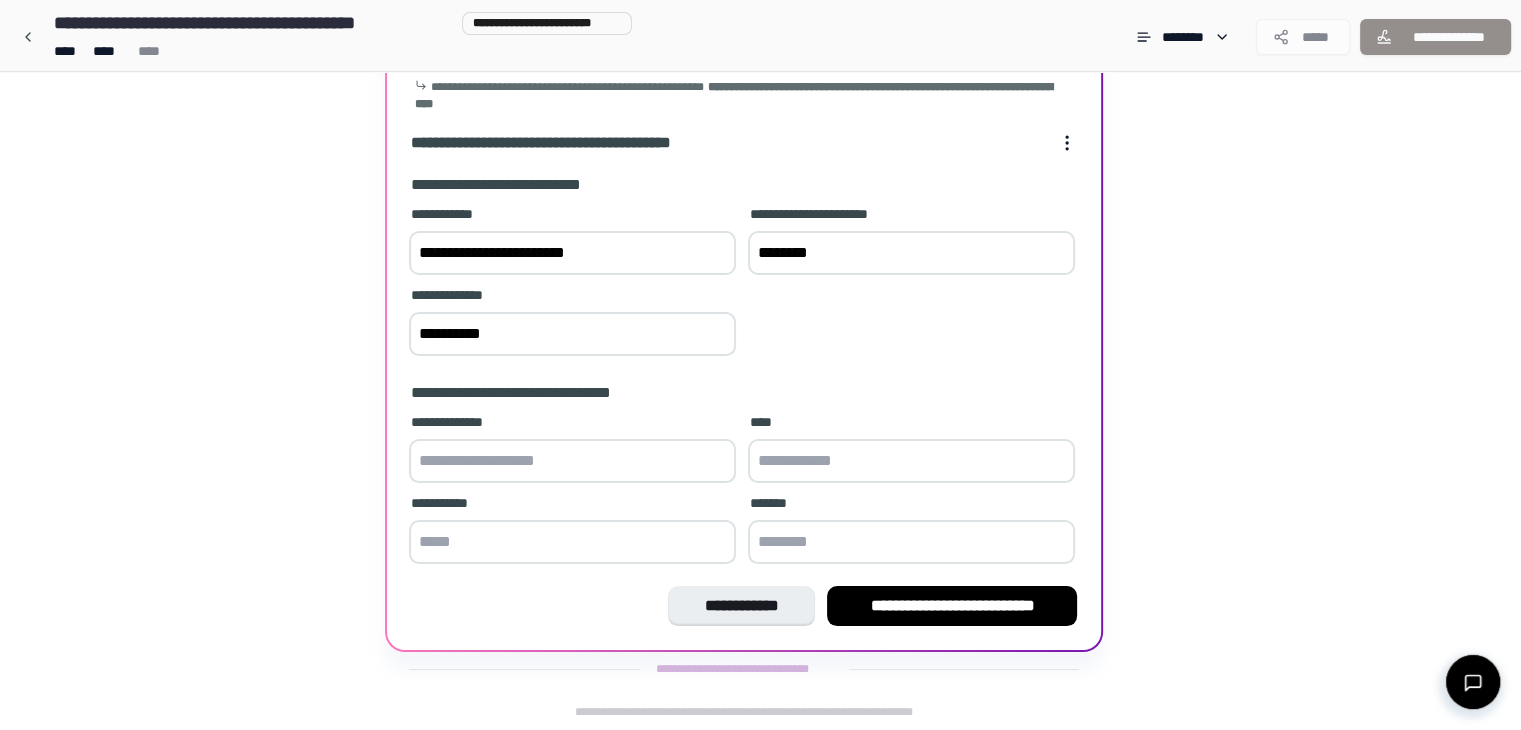 type on "**********" 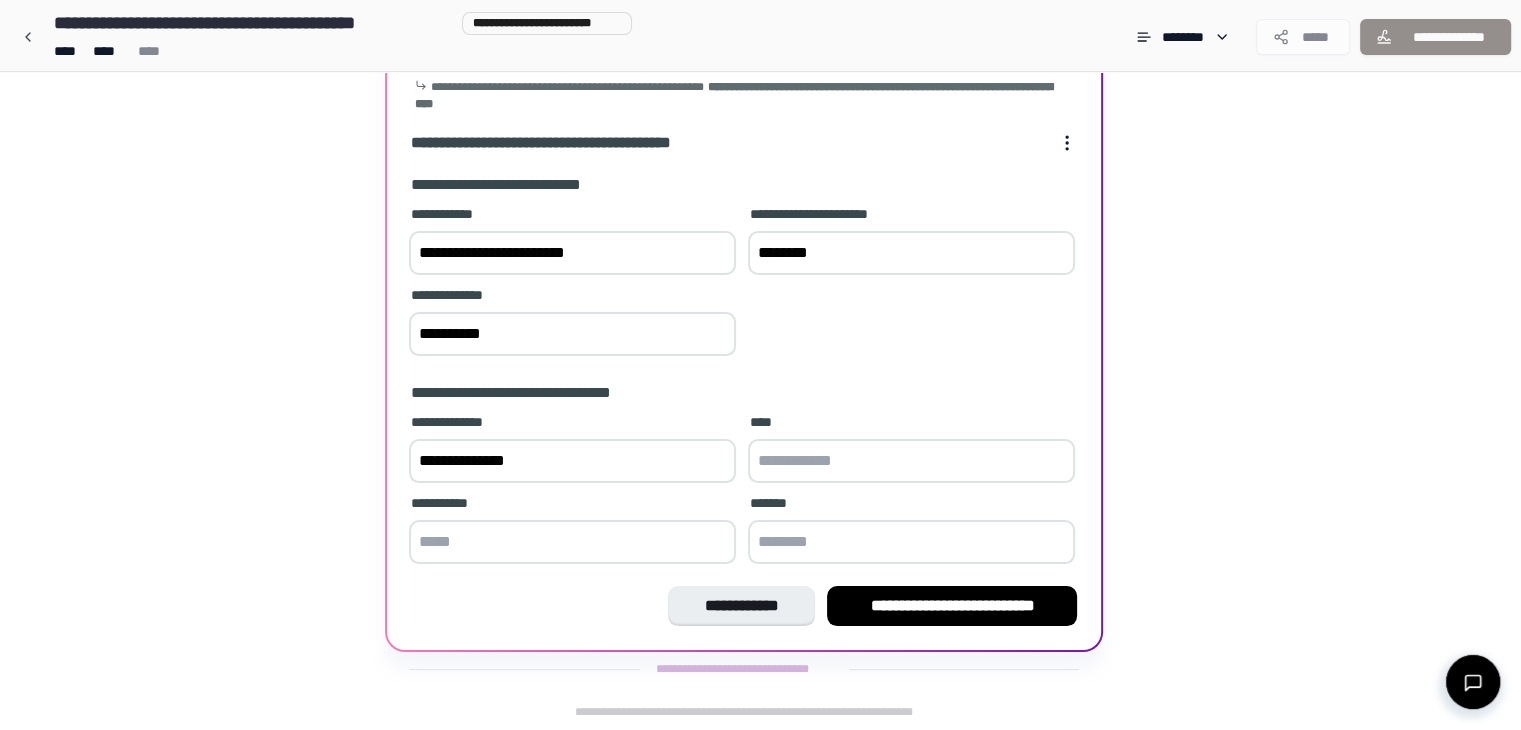 click on "**********" at bounding box center [572, 461] 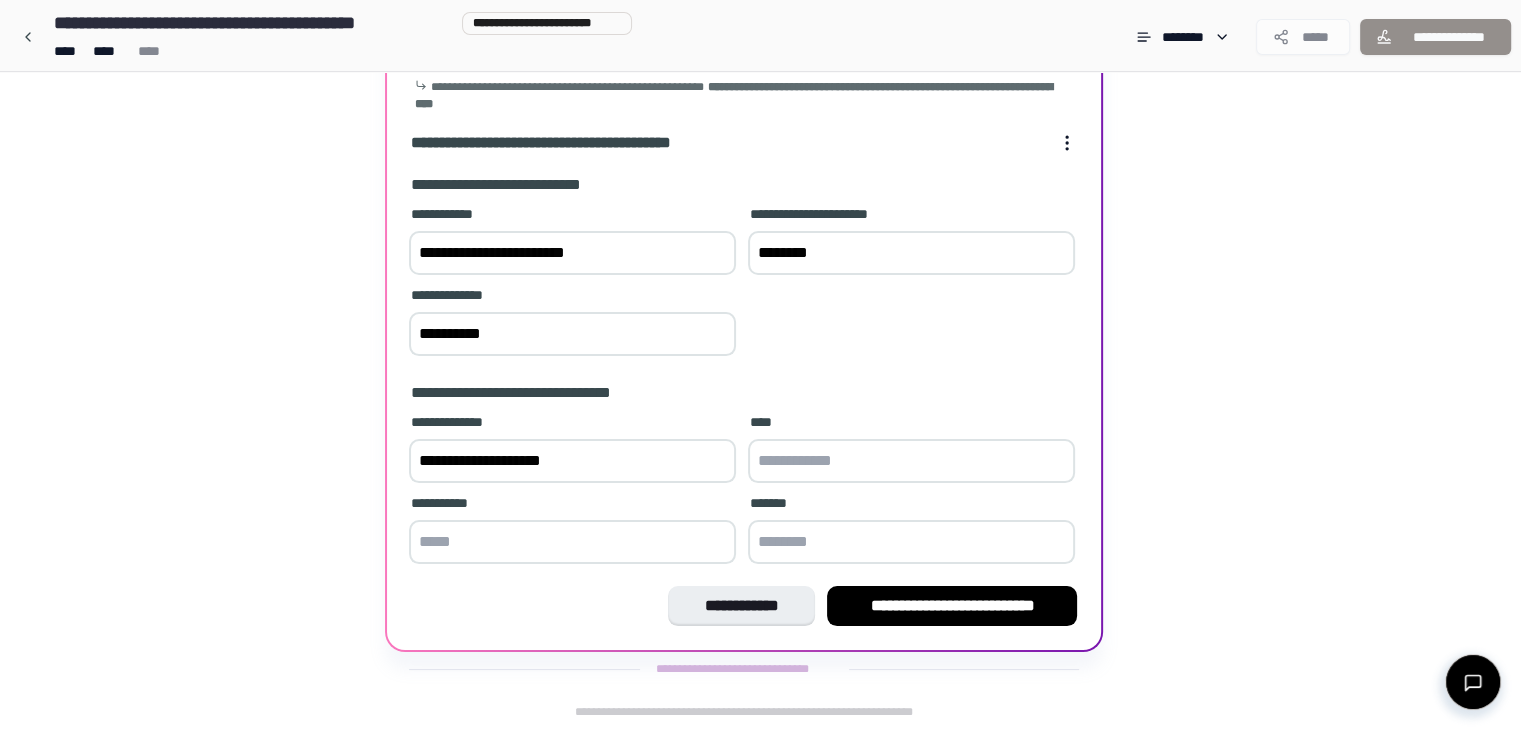 type on "**********" 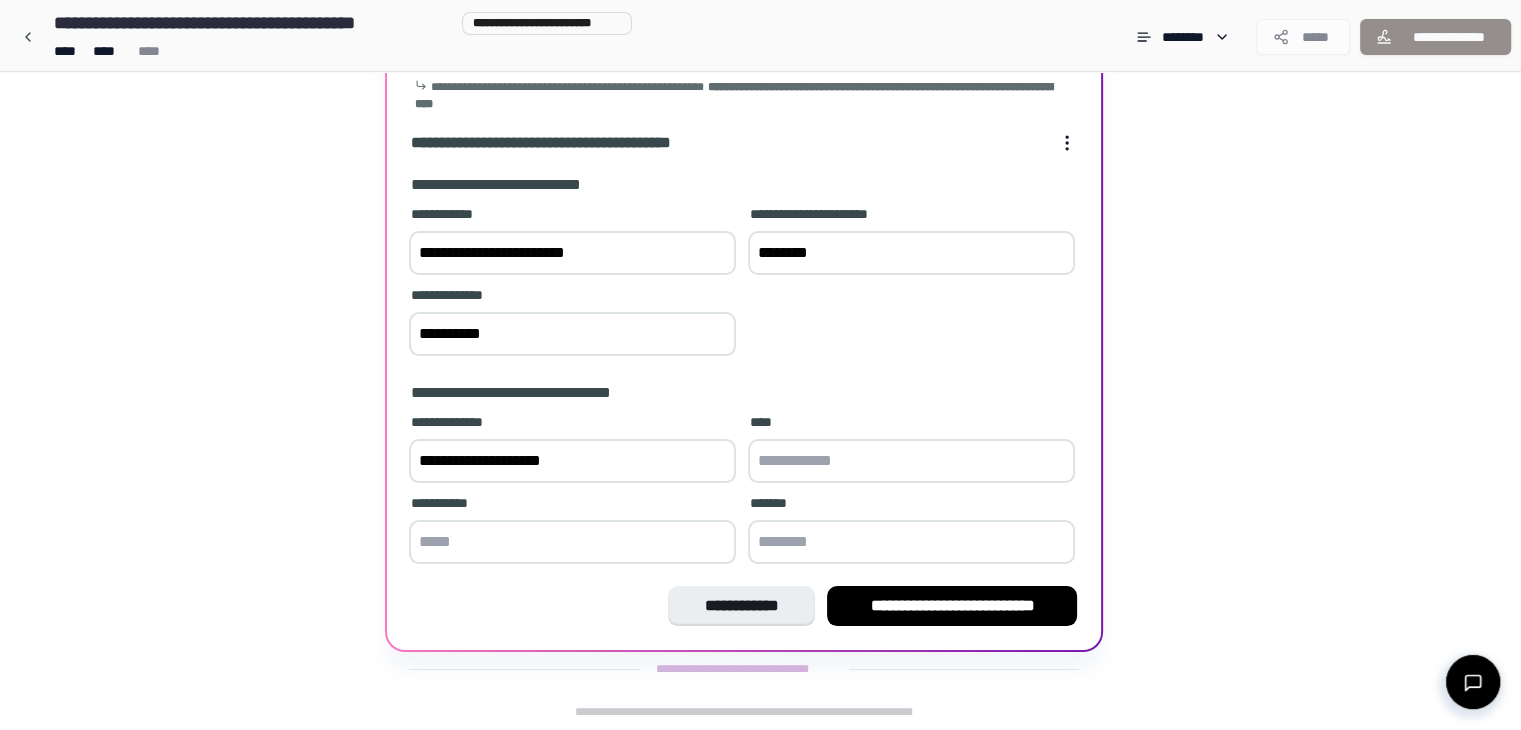click at bounding box center [911, 461] 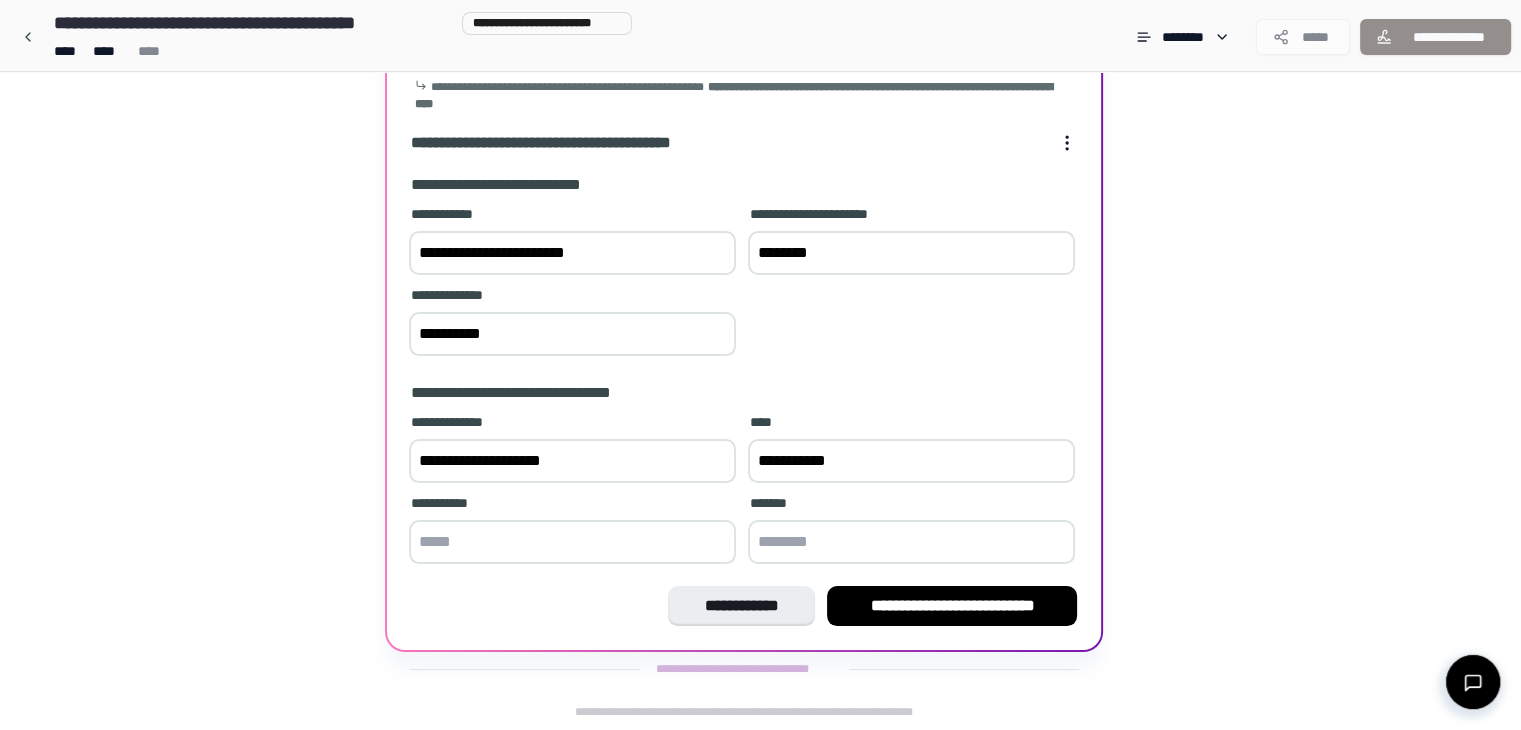 type on "**********" 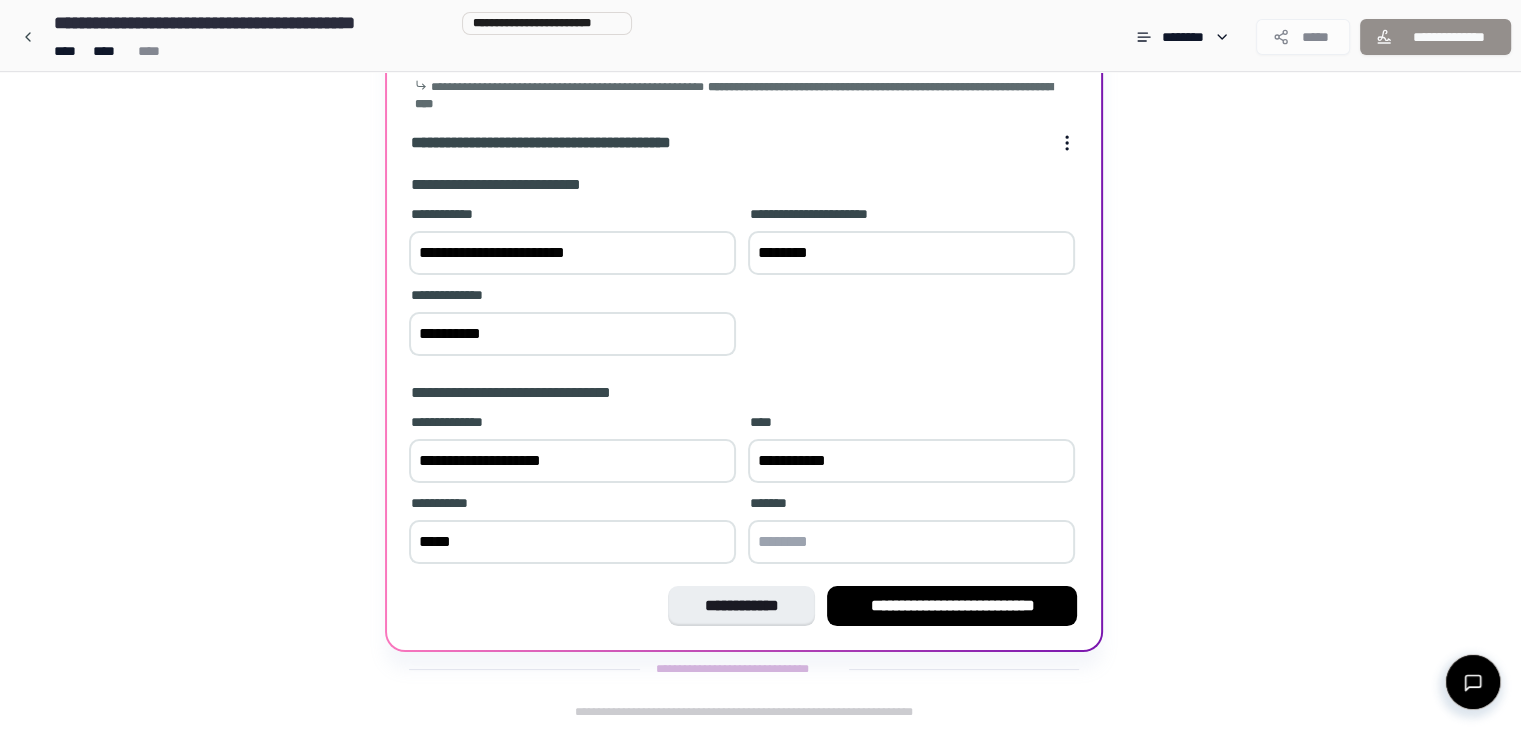 type on "*****" 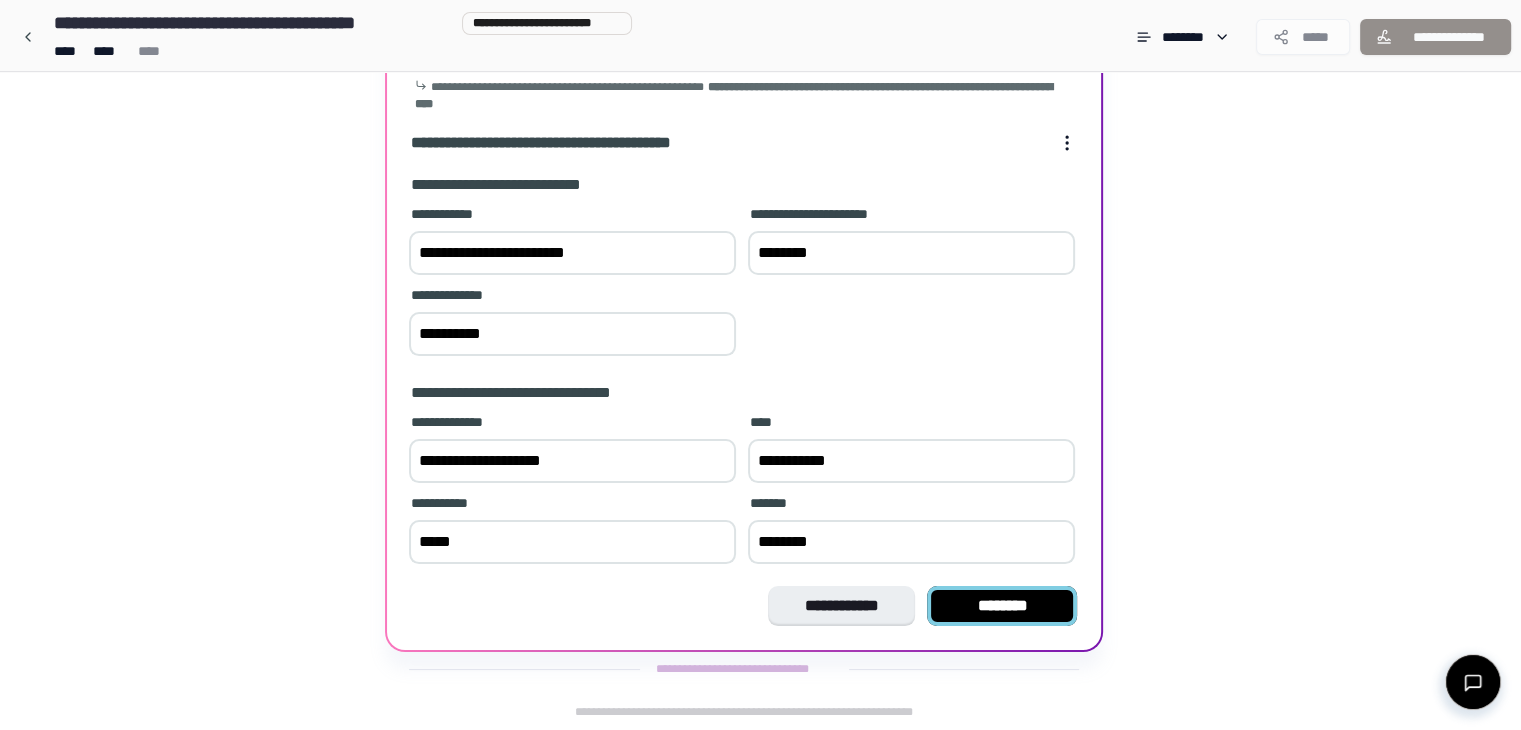 type on "********" 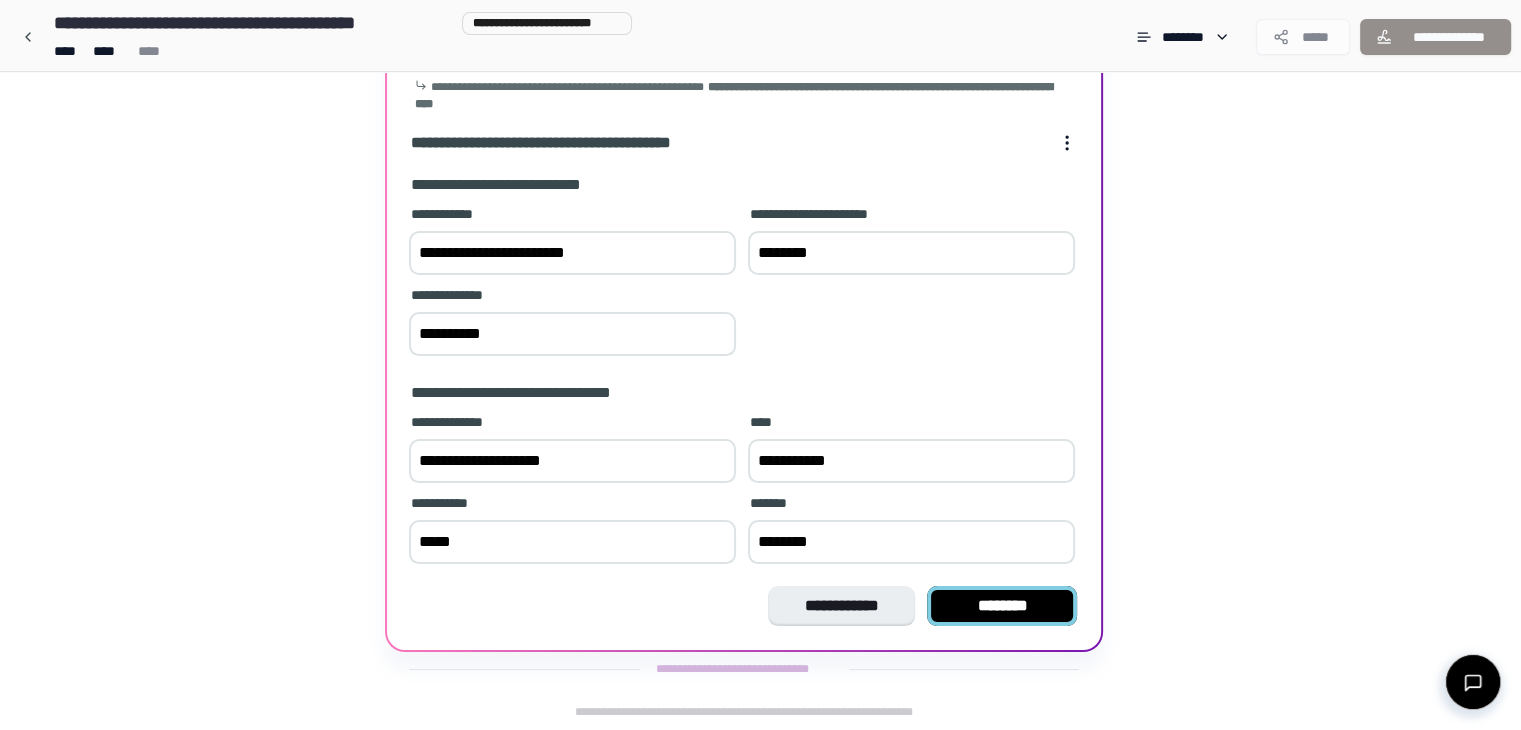 click on "********" at bounding box center [1002, 606] 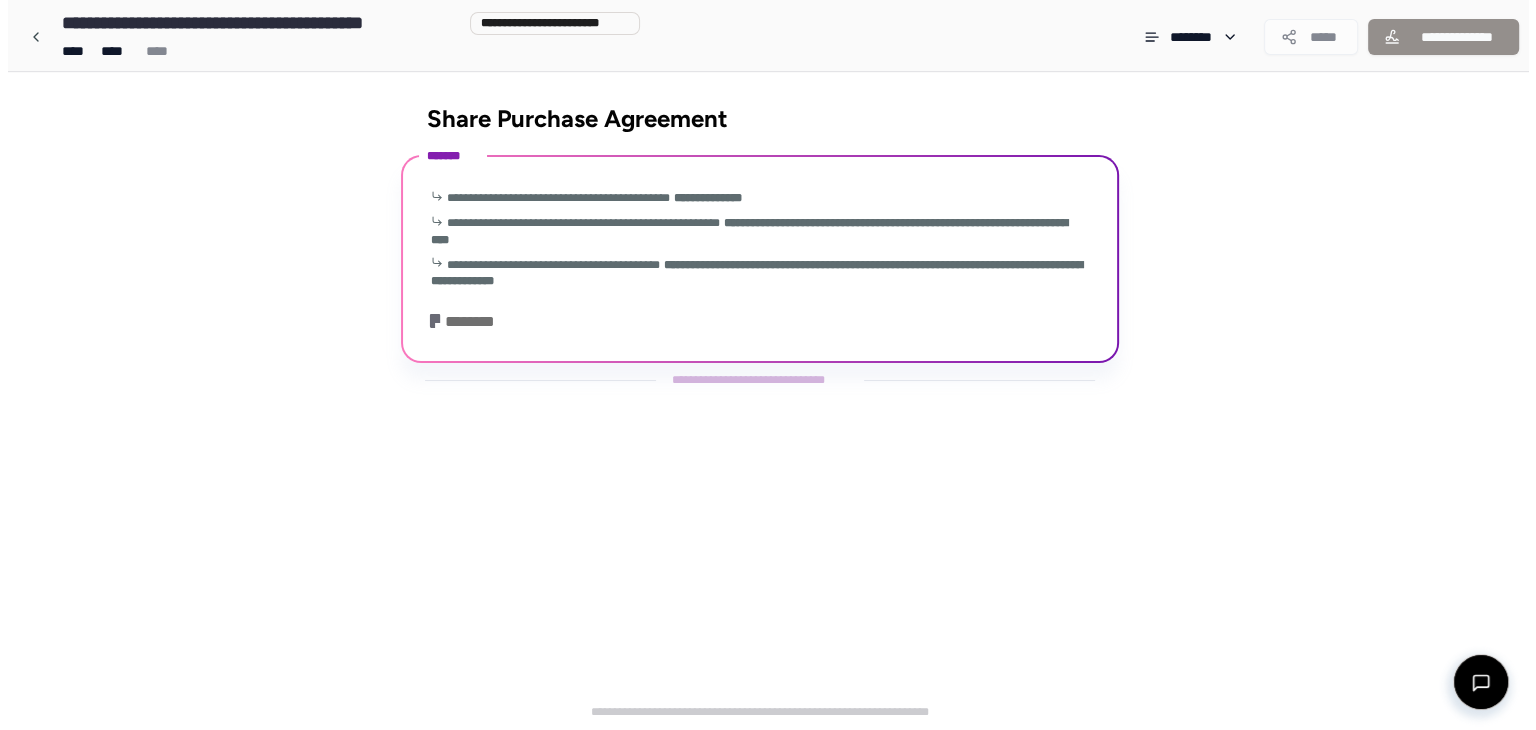 scroll, scrollTop: 0, scrollLeft: 0, axis: both 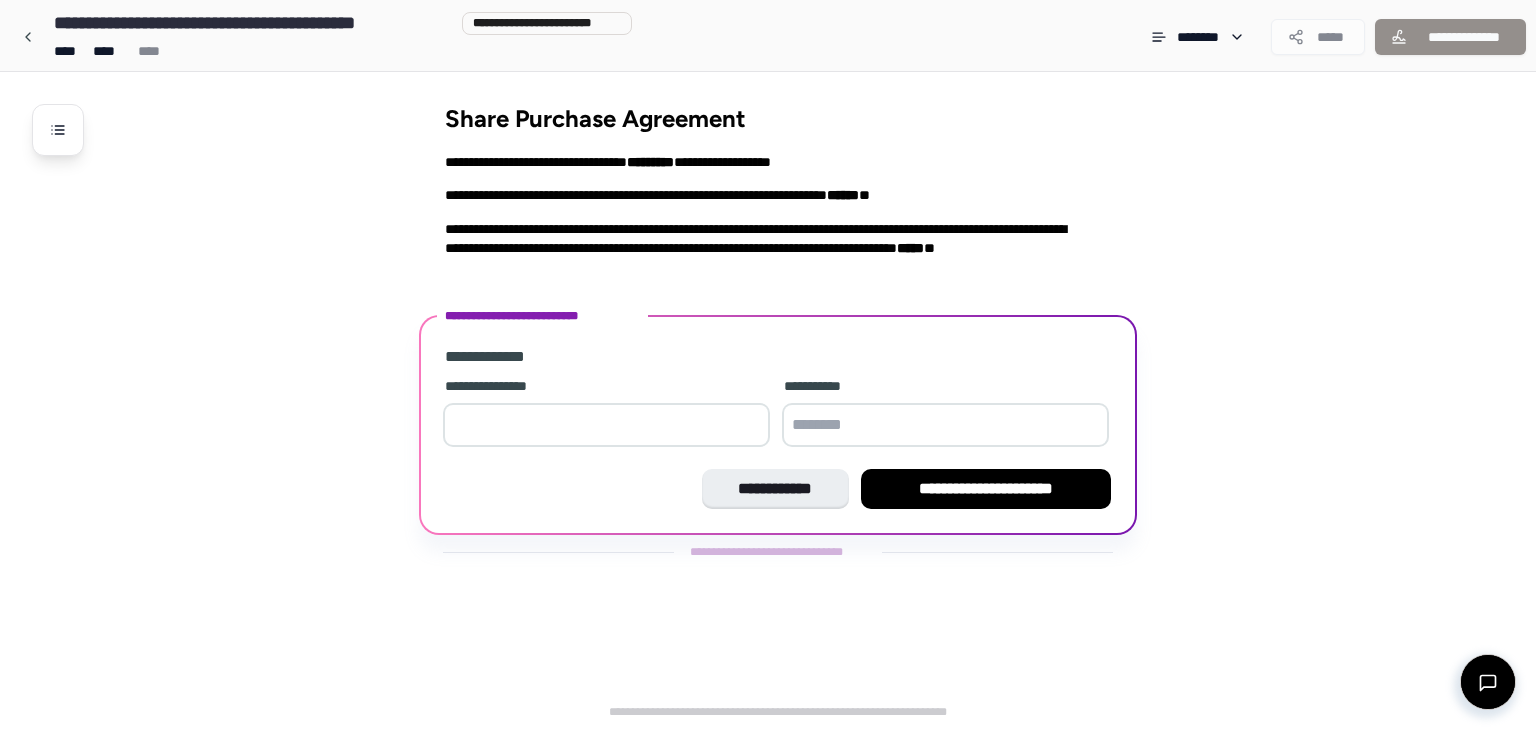 click at bounding box center [606, 425] 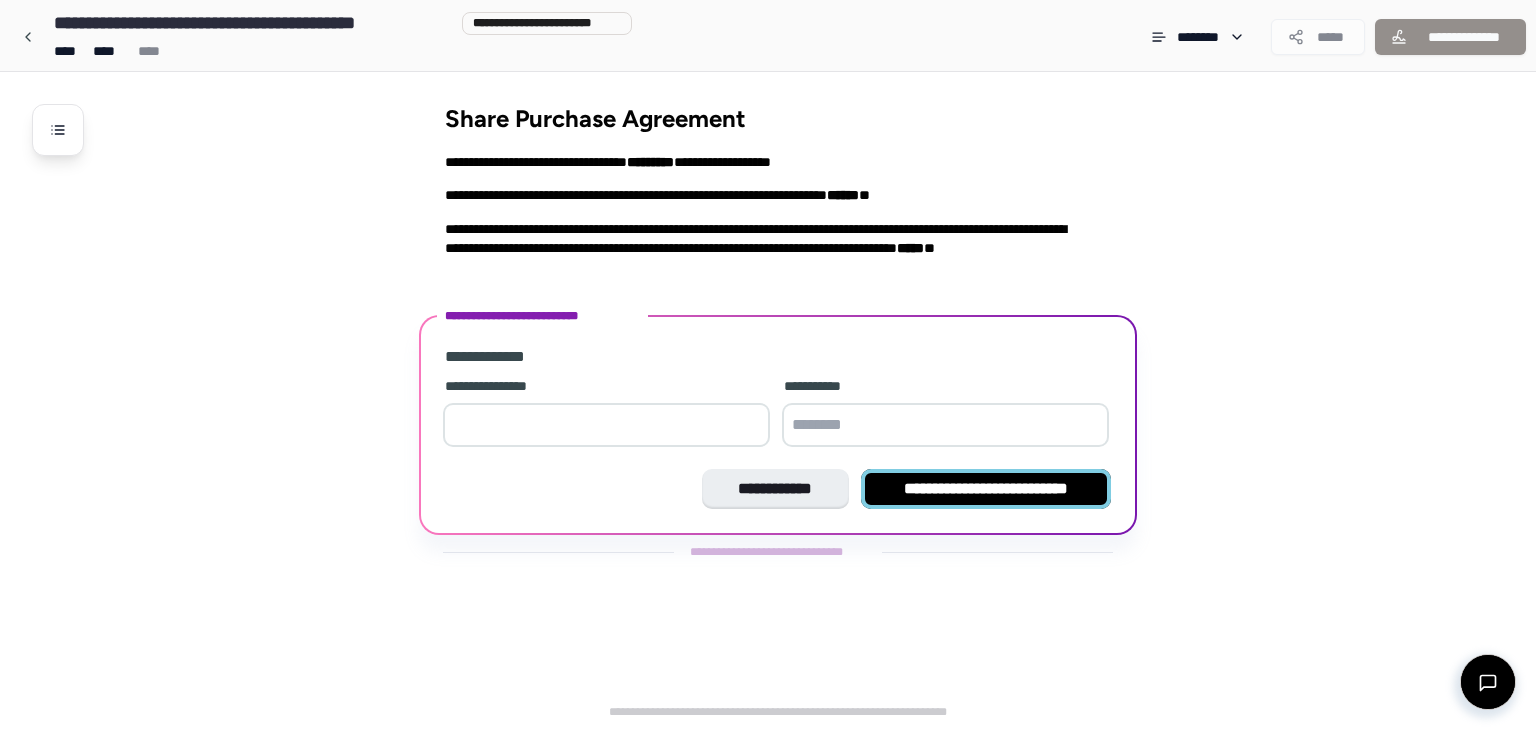 type on "******" 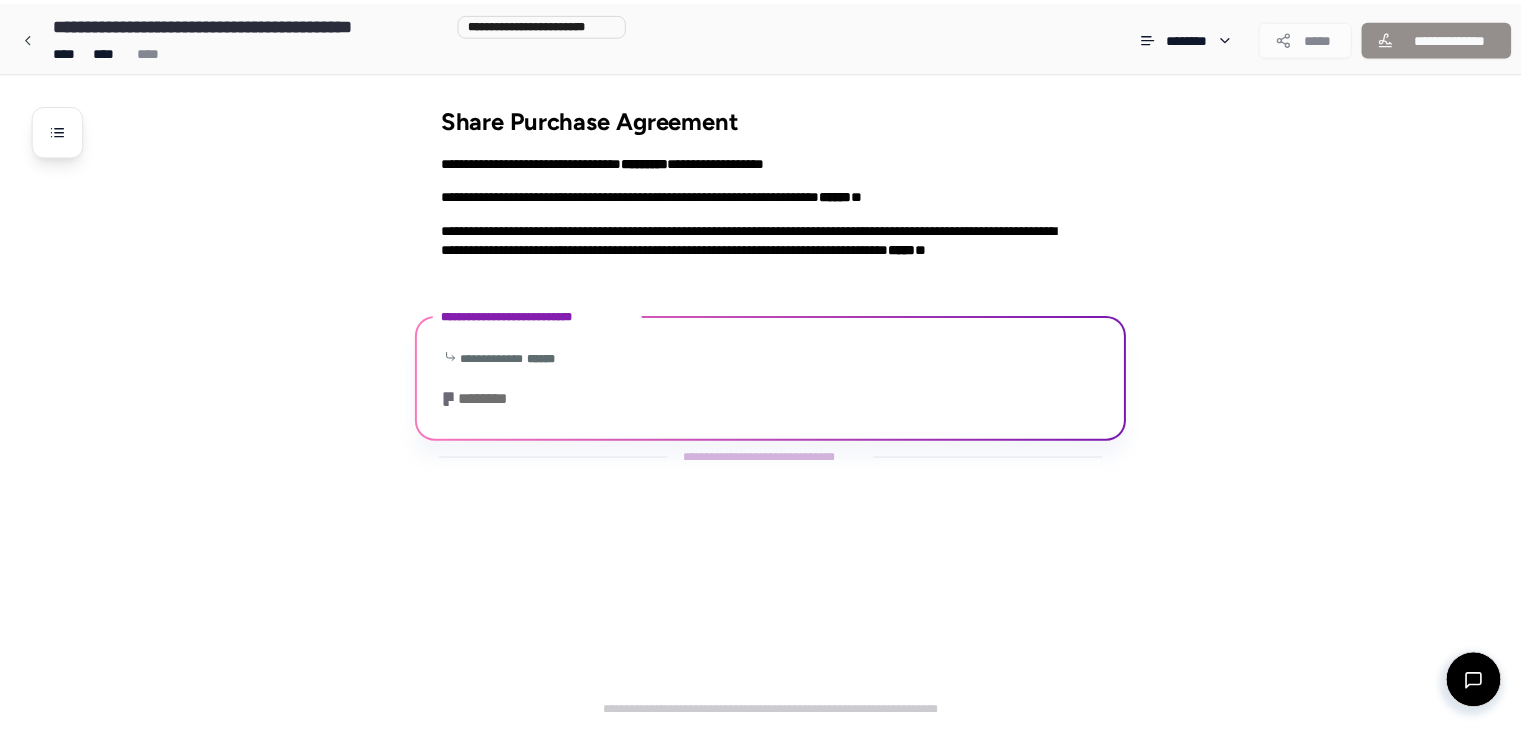 scroll, scrollTop: 254, scrollLeft: 0, axis: vertical 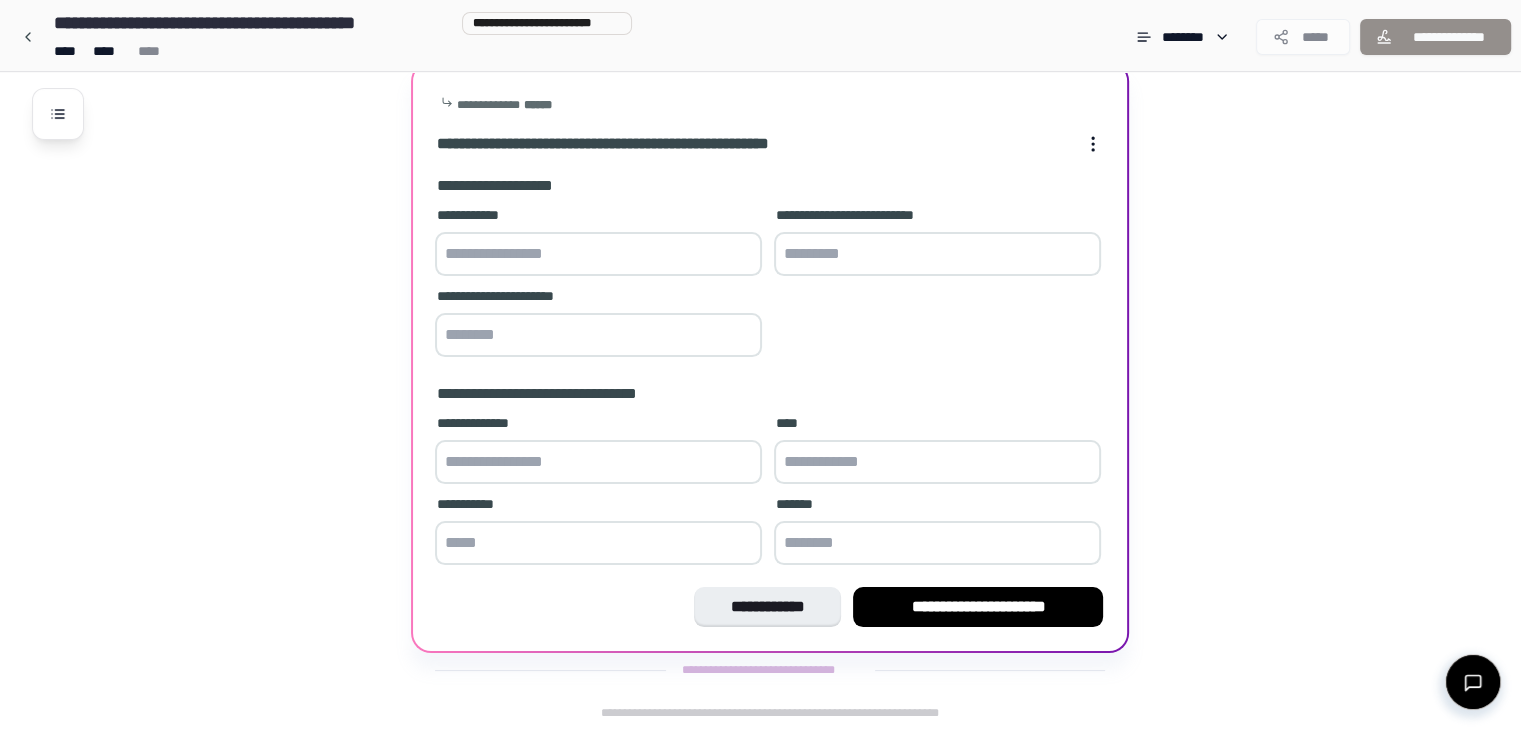 click on "**********" at bounding box center (786, 274) 